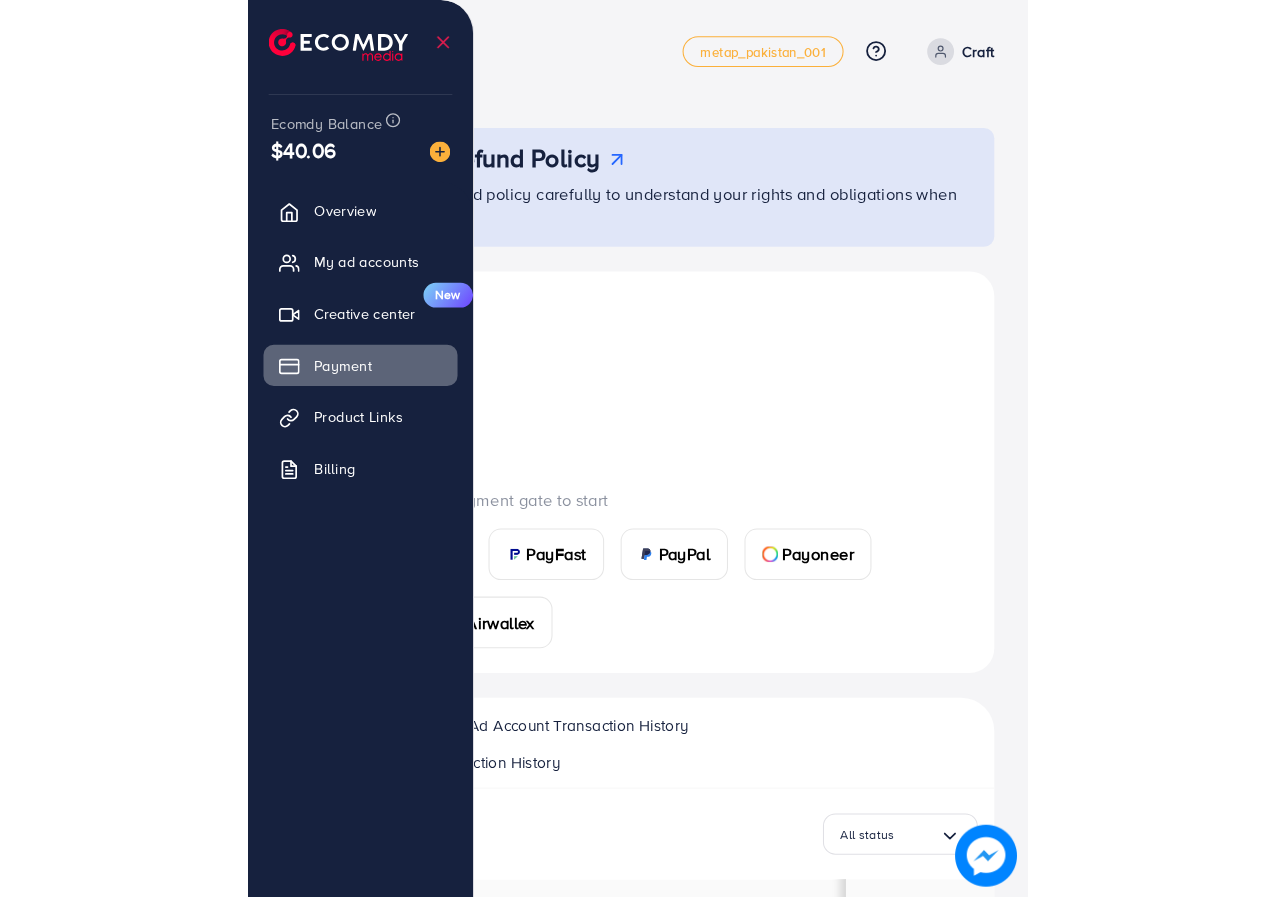 scroll, scrollTop: 0, scrollLeft: 0, axis: both 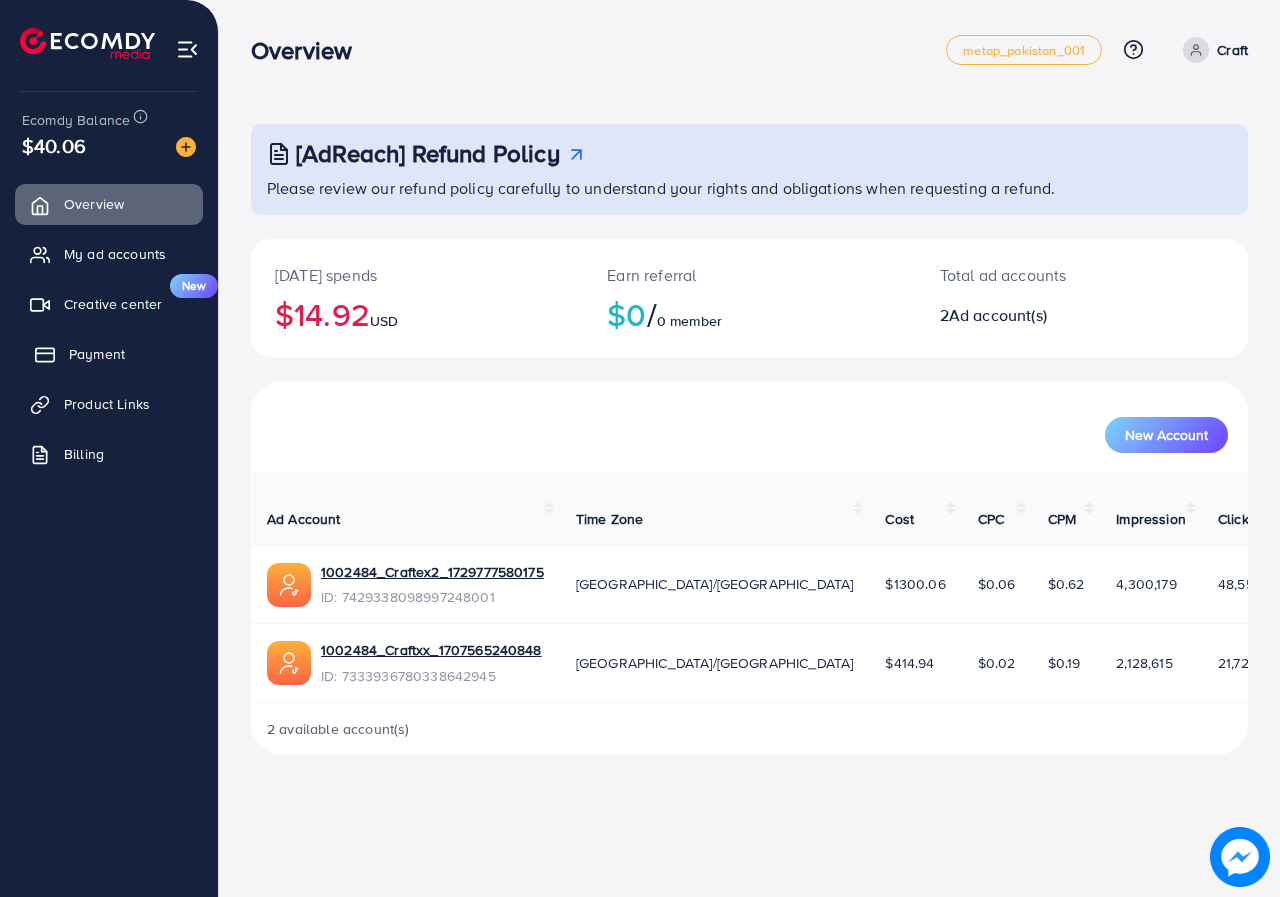 click on "Payment" at bounding box center [109, 354] 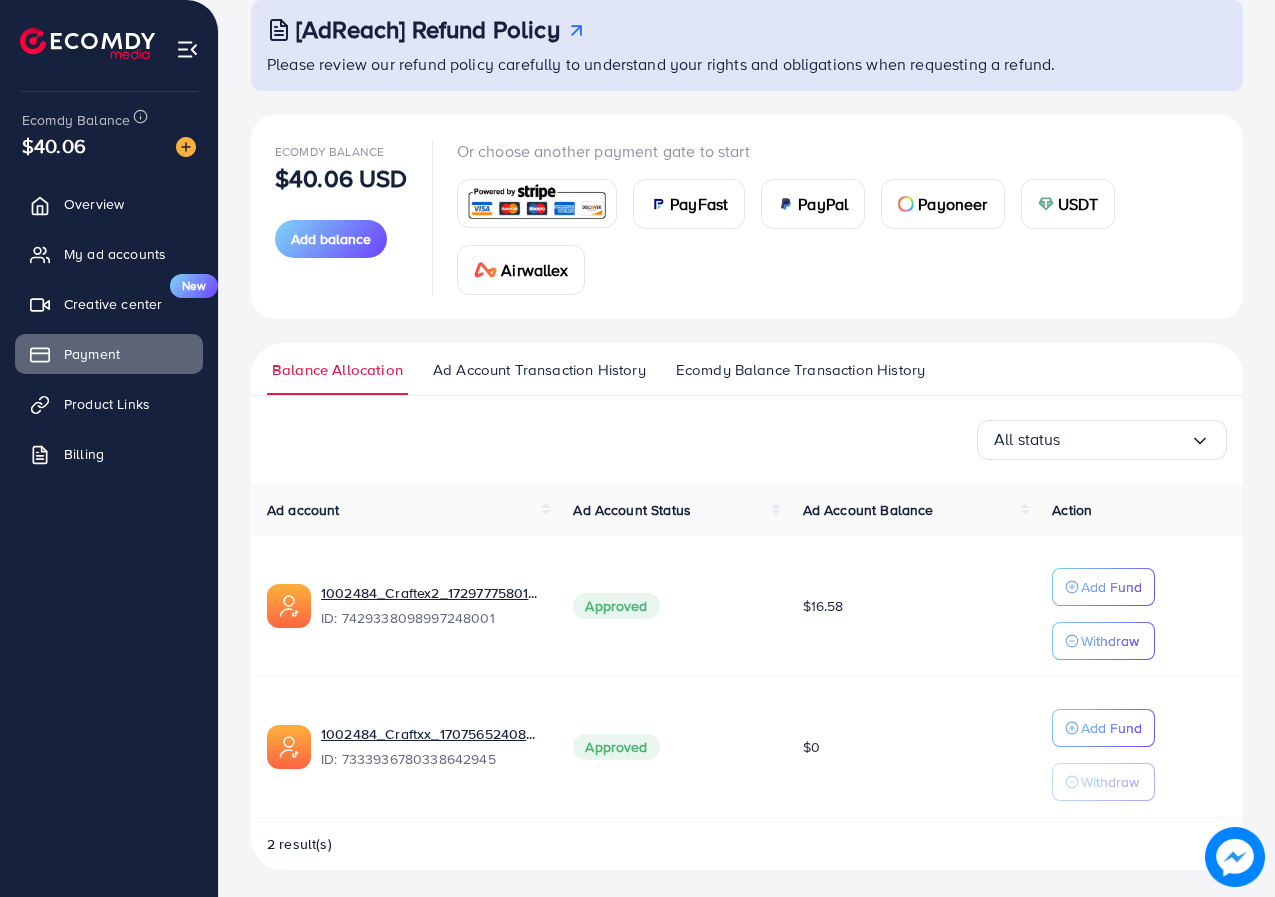 scroll, scrollTop: 129, scrollLeft: 0, axis: vertical 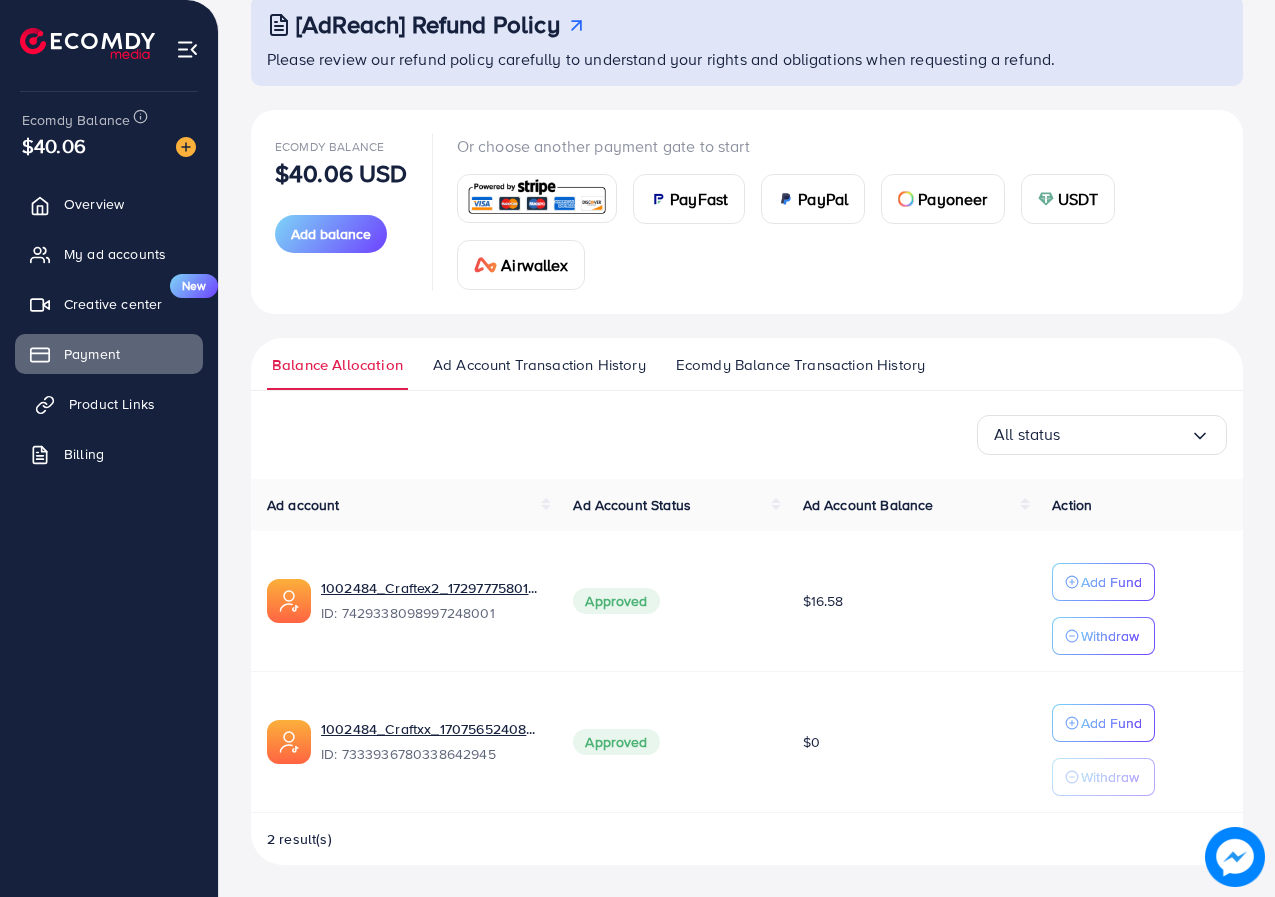click on "Product Links" at bounding box center (109, 404) 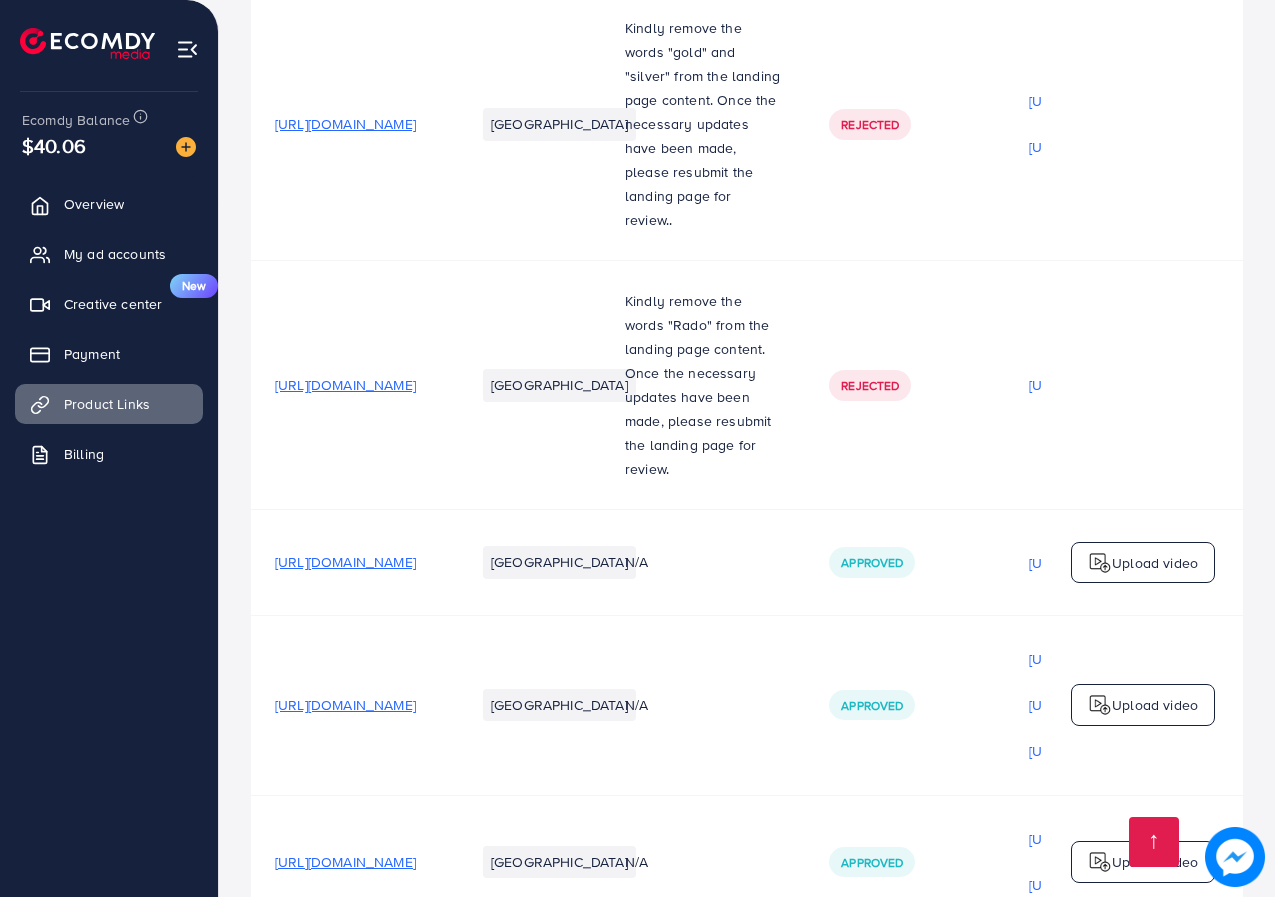 scroll, scrollTop: 1700, scrollLeft: 0, axis: vertical 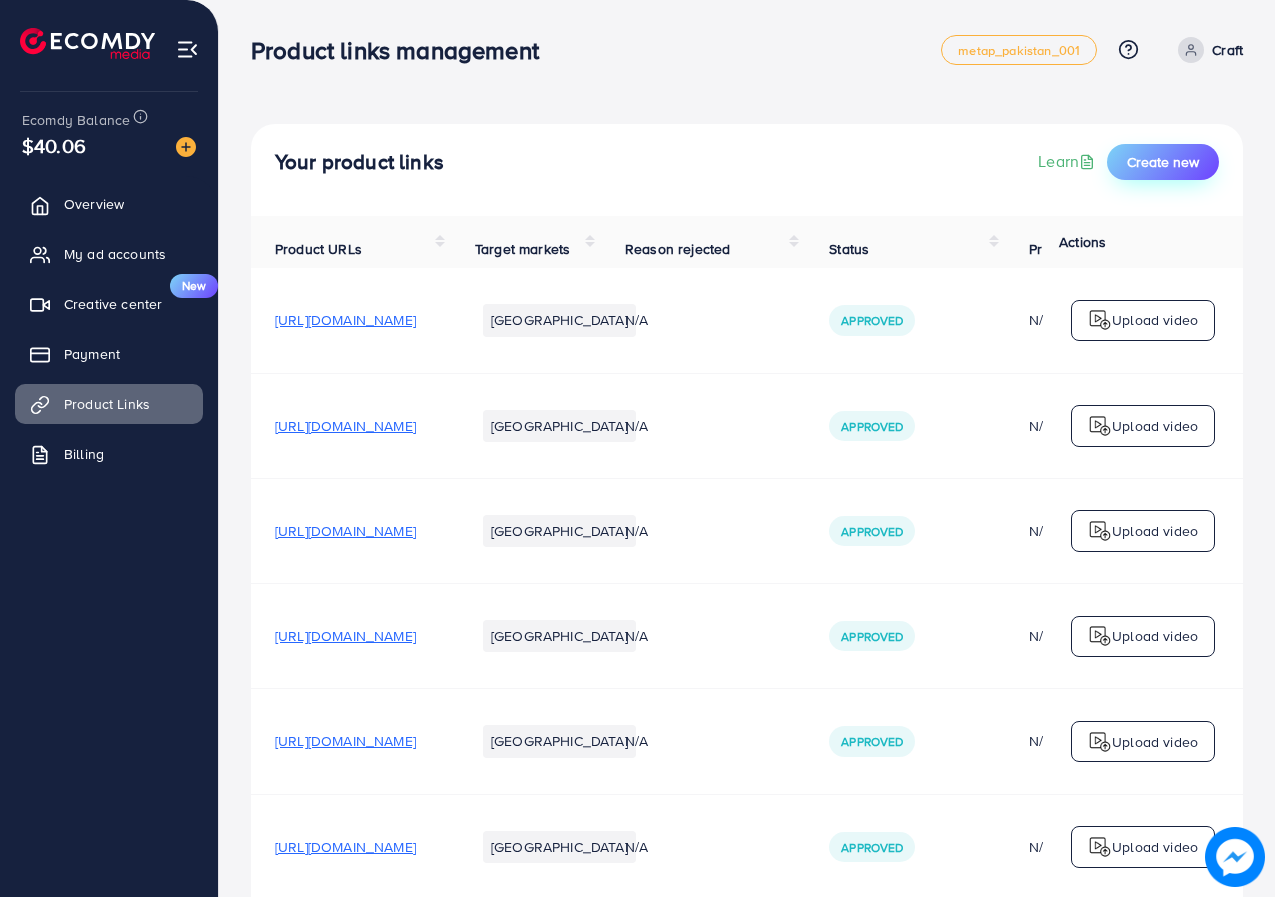 click on "Create new" at bounding box center (1163, 162) 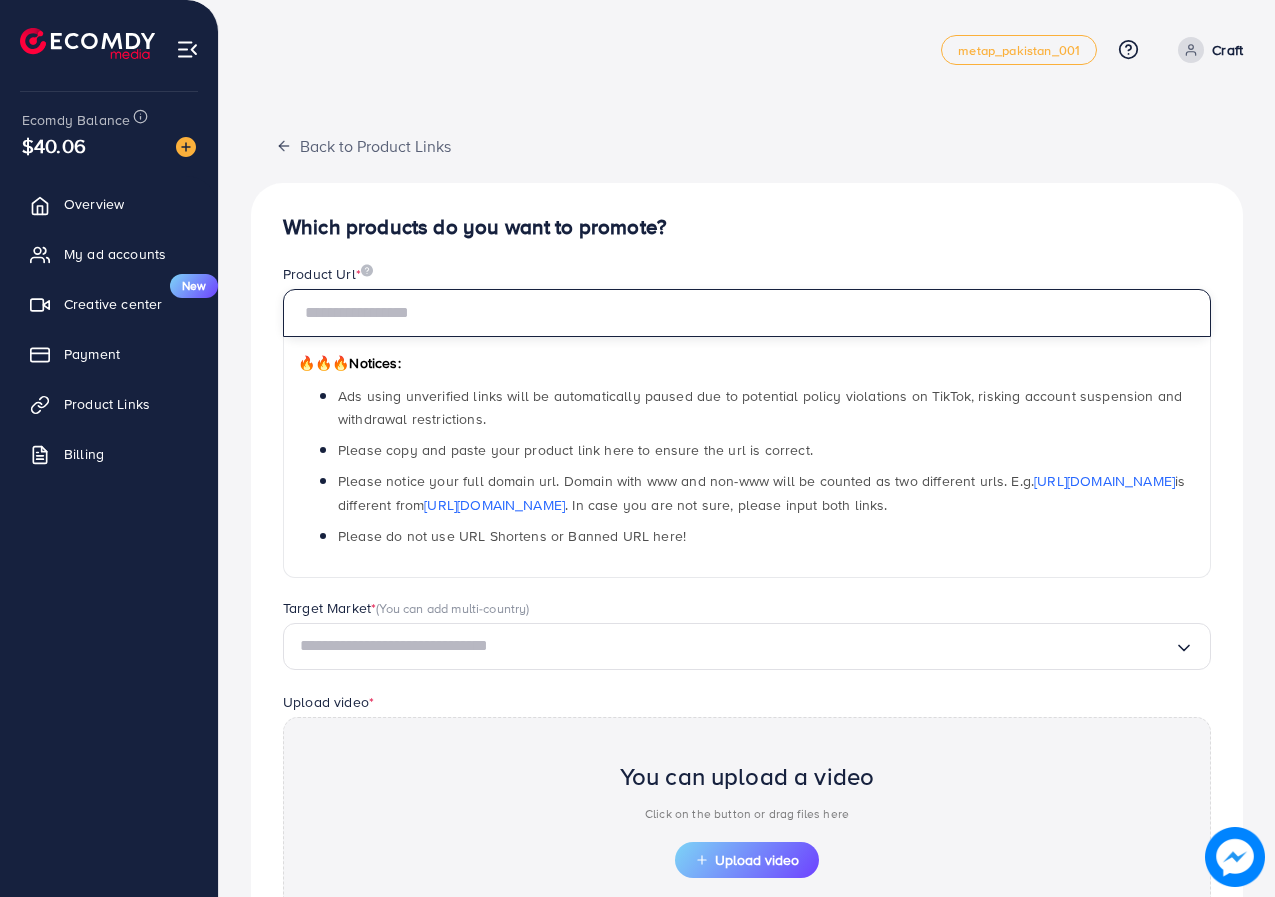 click at bounding box center (747, 313) 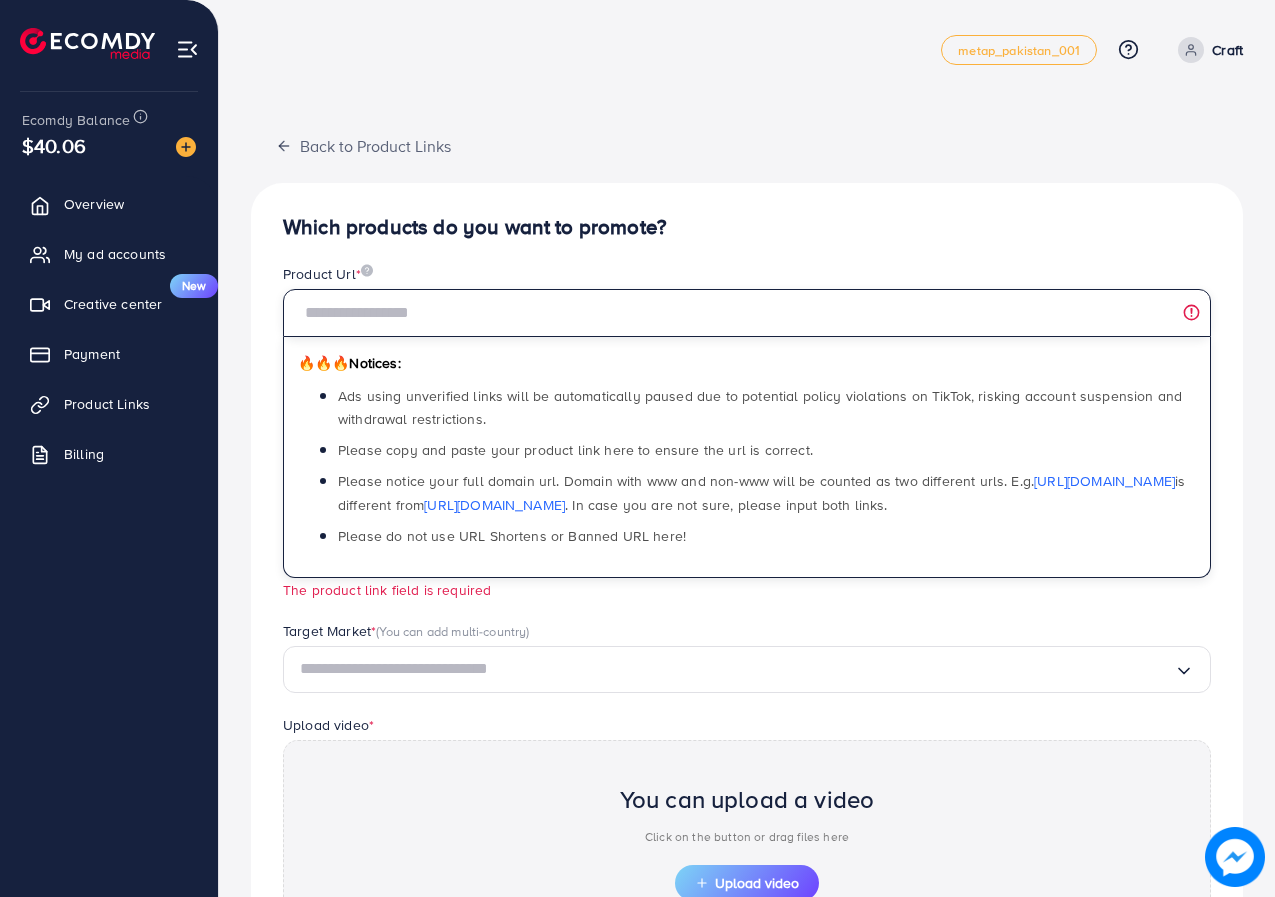 click at bounding box center [747, 313] 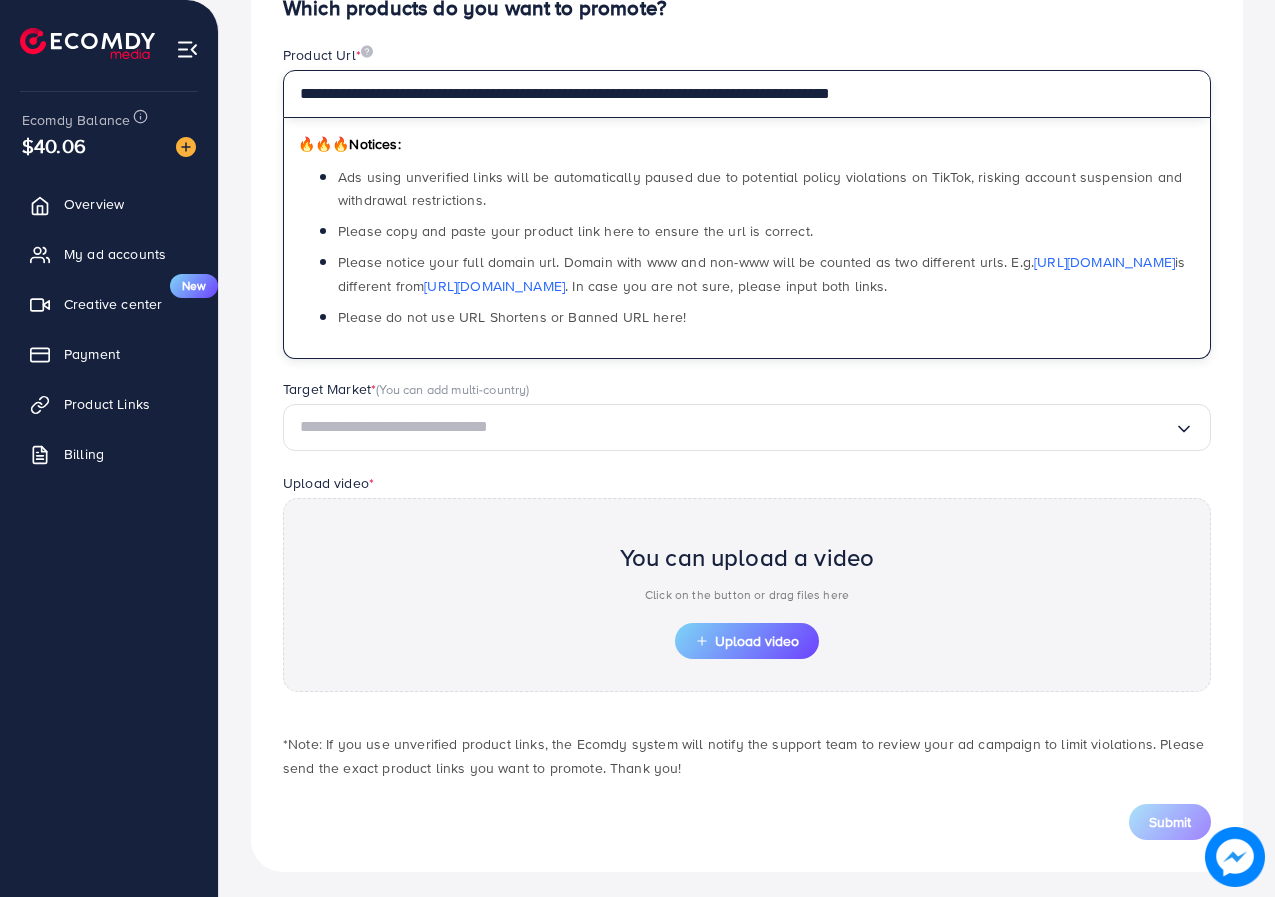 scroll, scrollTop: 226, scrollLeft: 0, axis: vertical 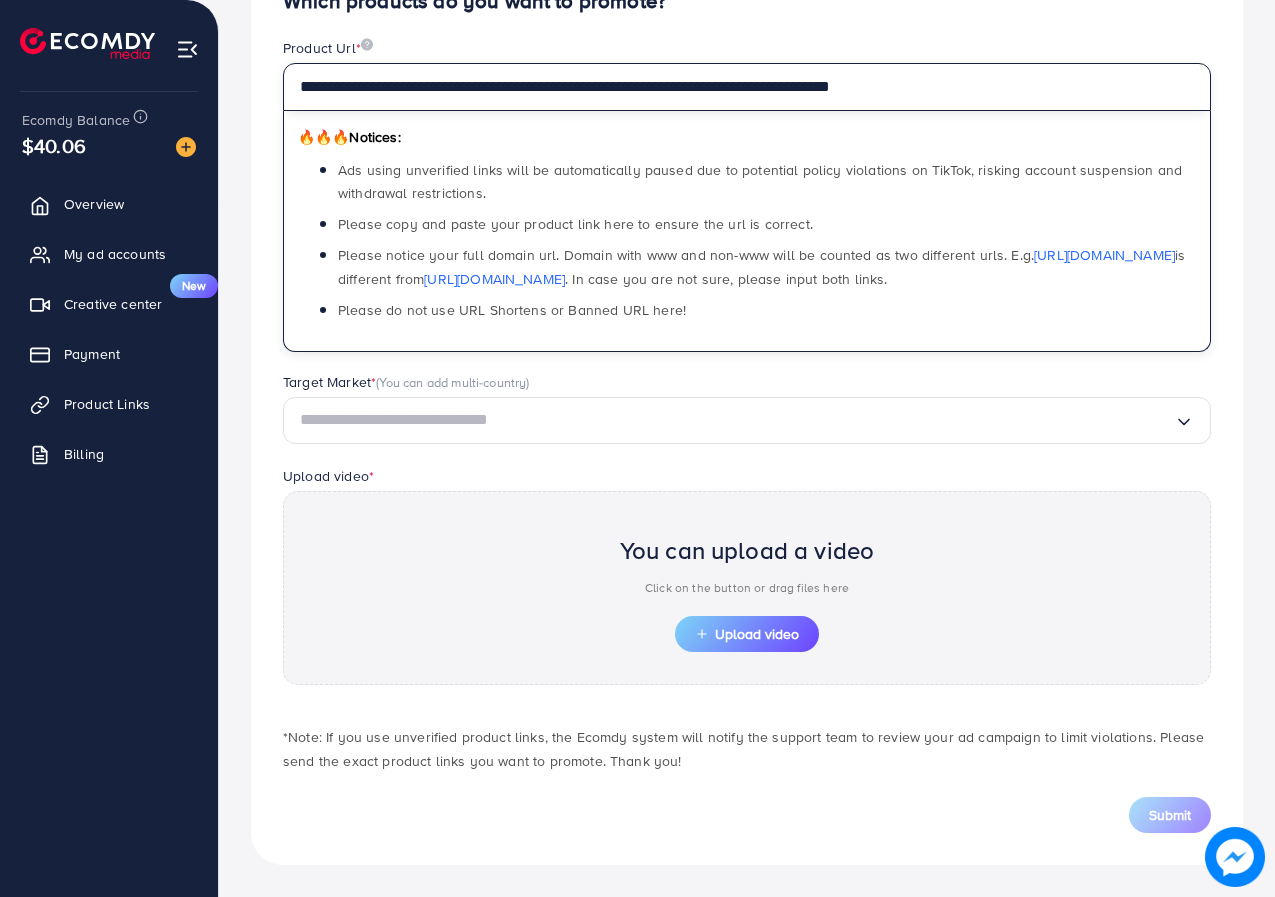 type on "**********" 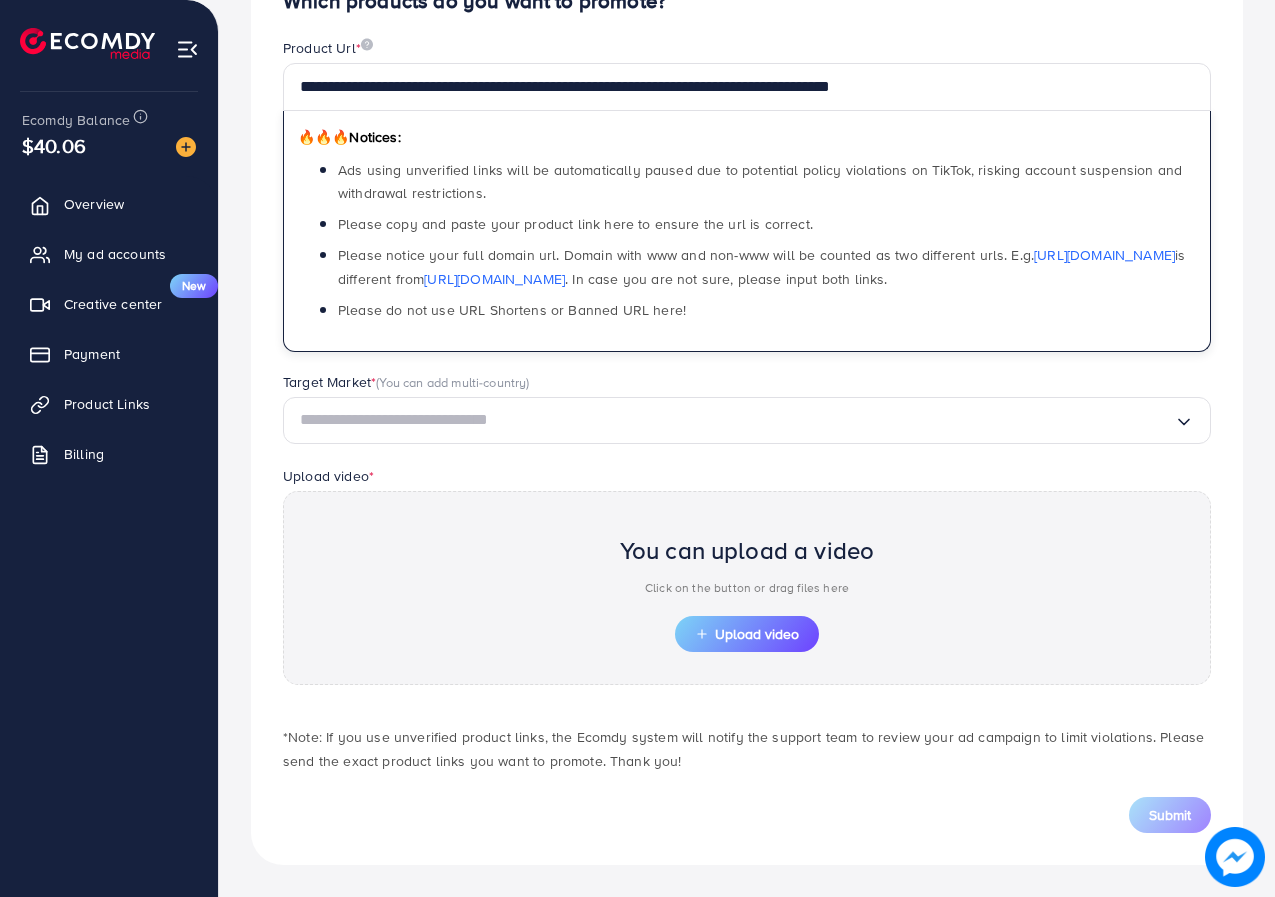 click at bounding box center (737, 420) 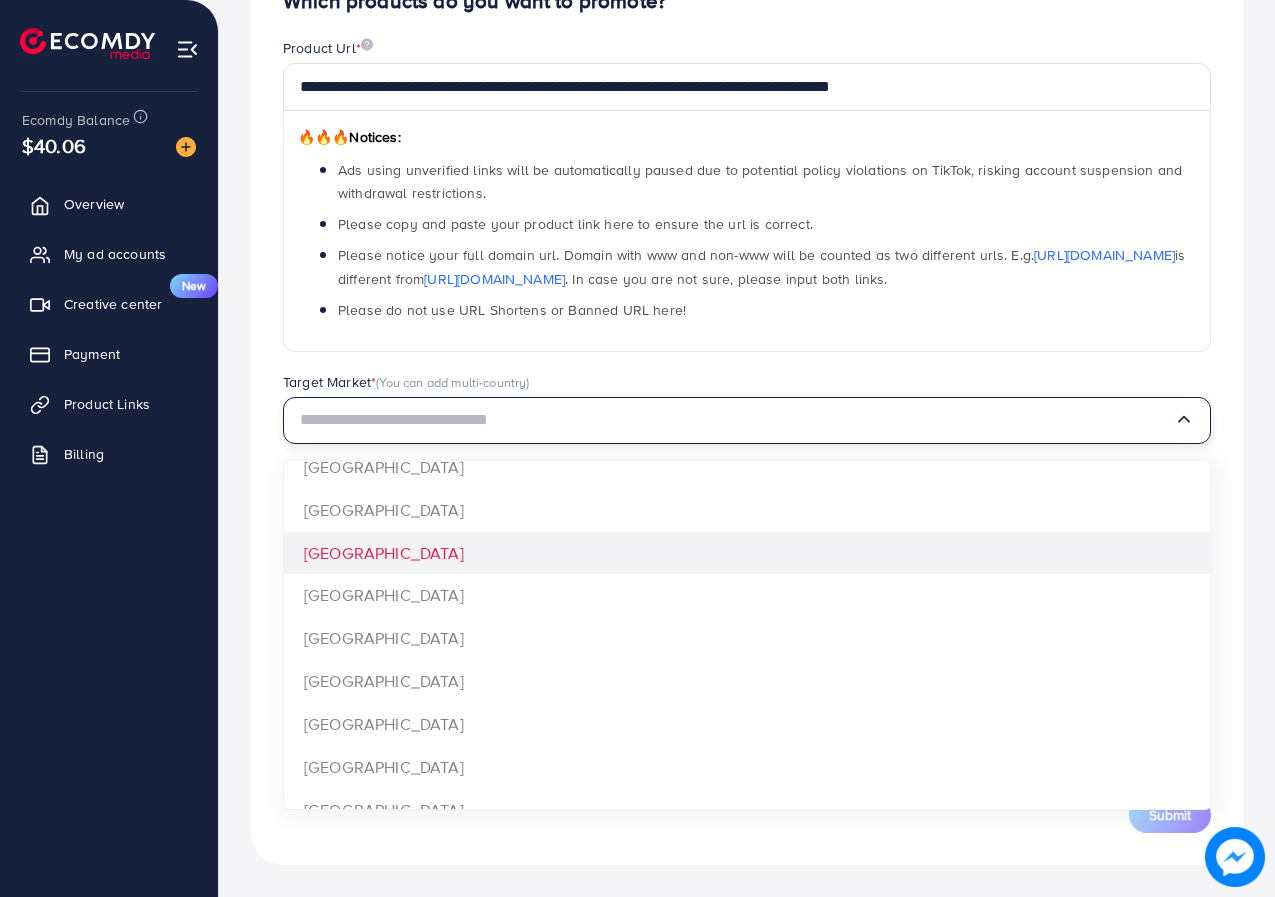 scroll, scrollTop: 1500, scrollLeft: 0, axis: vertical 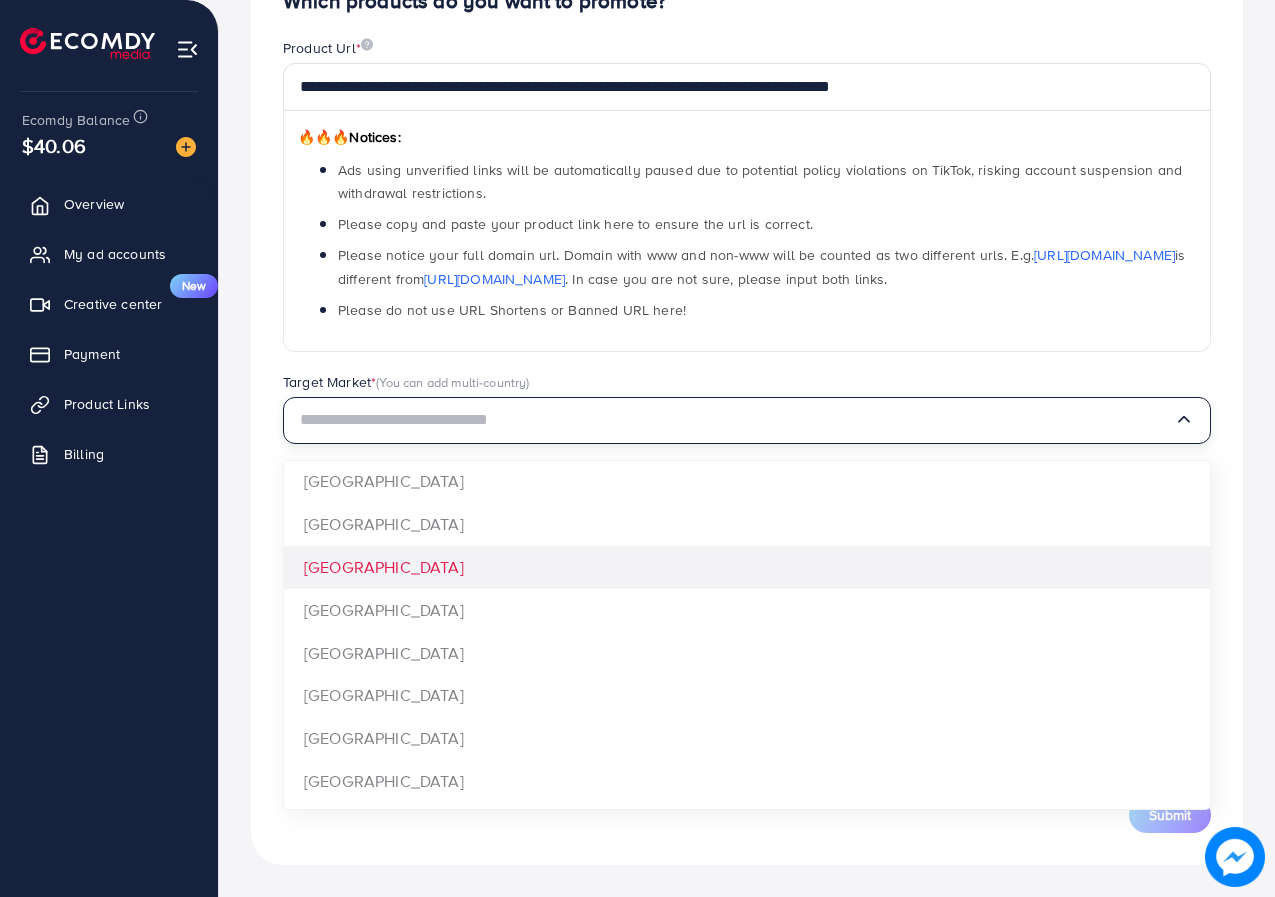 click on "**********" at bounding box center (747, 411) 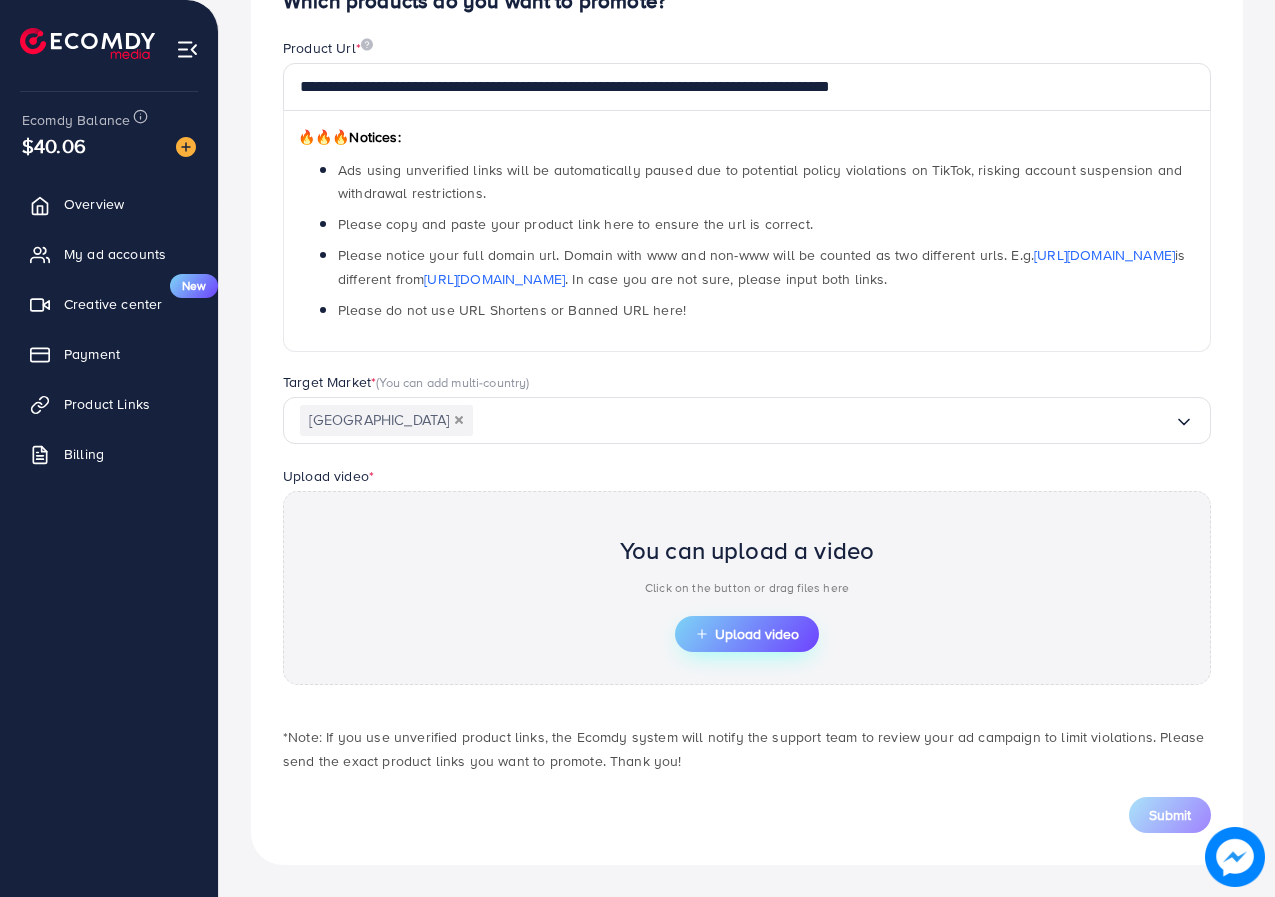 click on "Upload video" at bounding box center [747, 634] 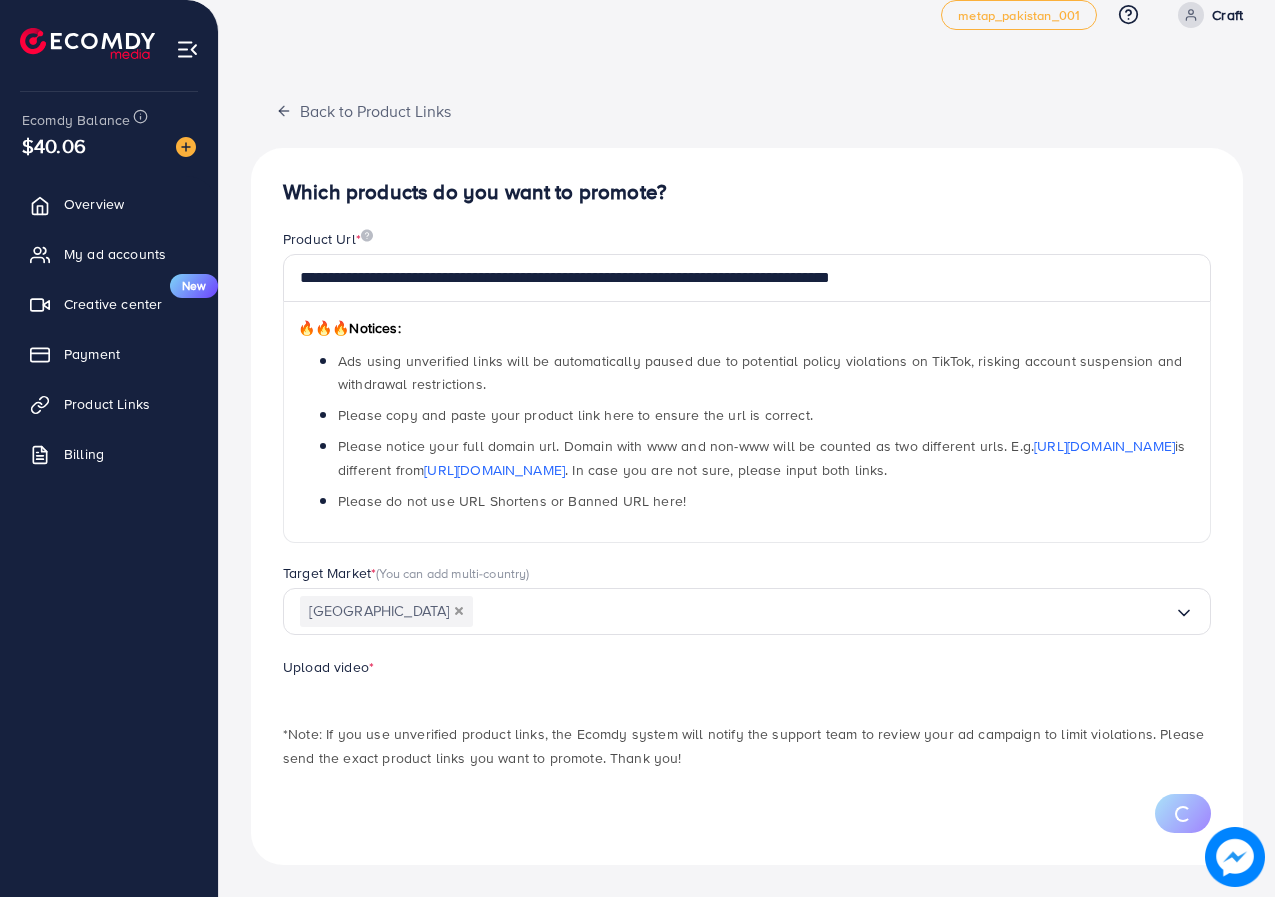 scroll, scrollTop: 131, scrollLeft: 0, axis: vertical 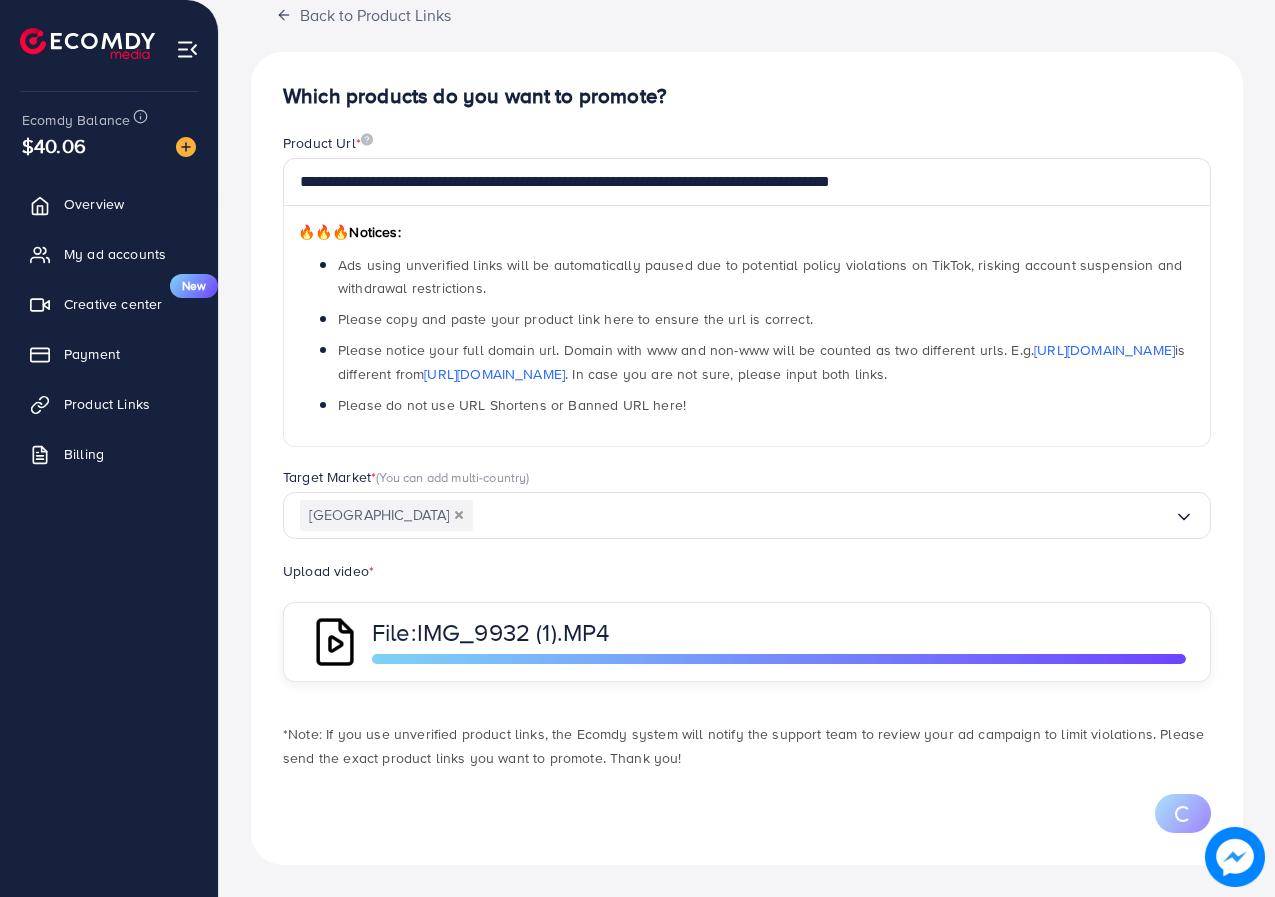 click on "**********" at bounding box center (747, 458) 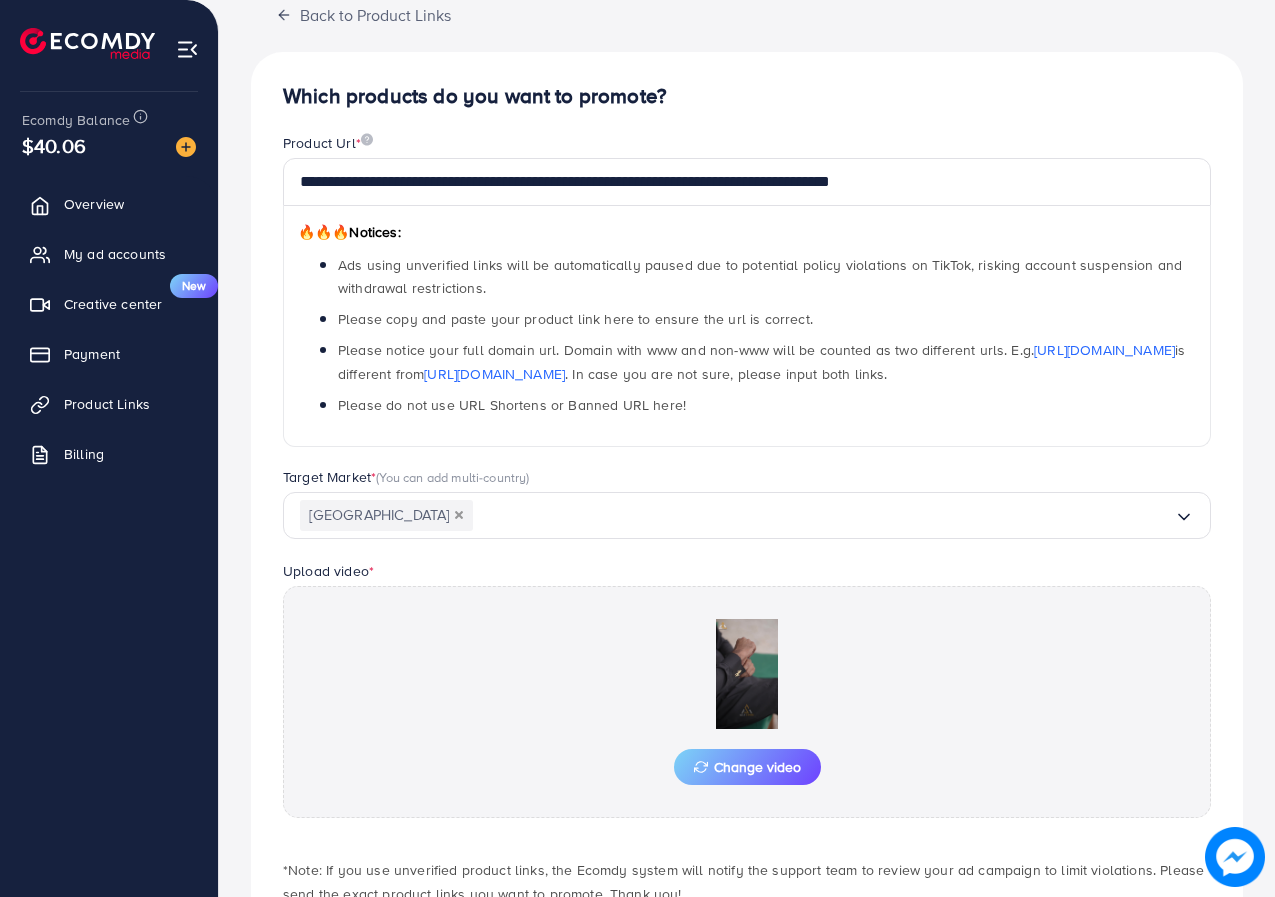 scroll, scrollTop: 226, scrollLeft: 0, axis: vertical 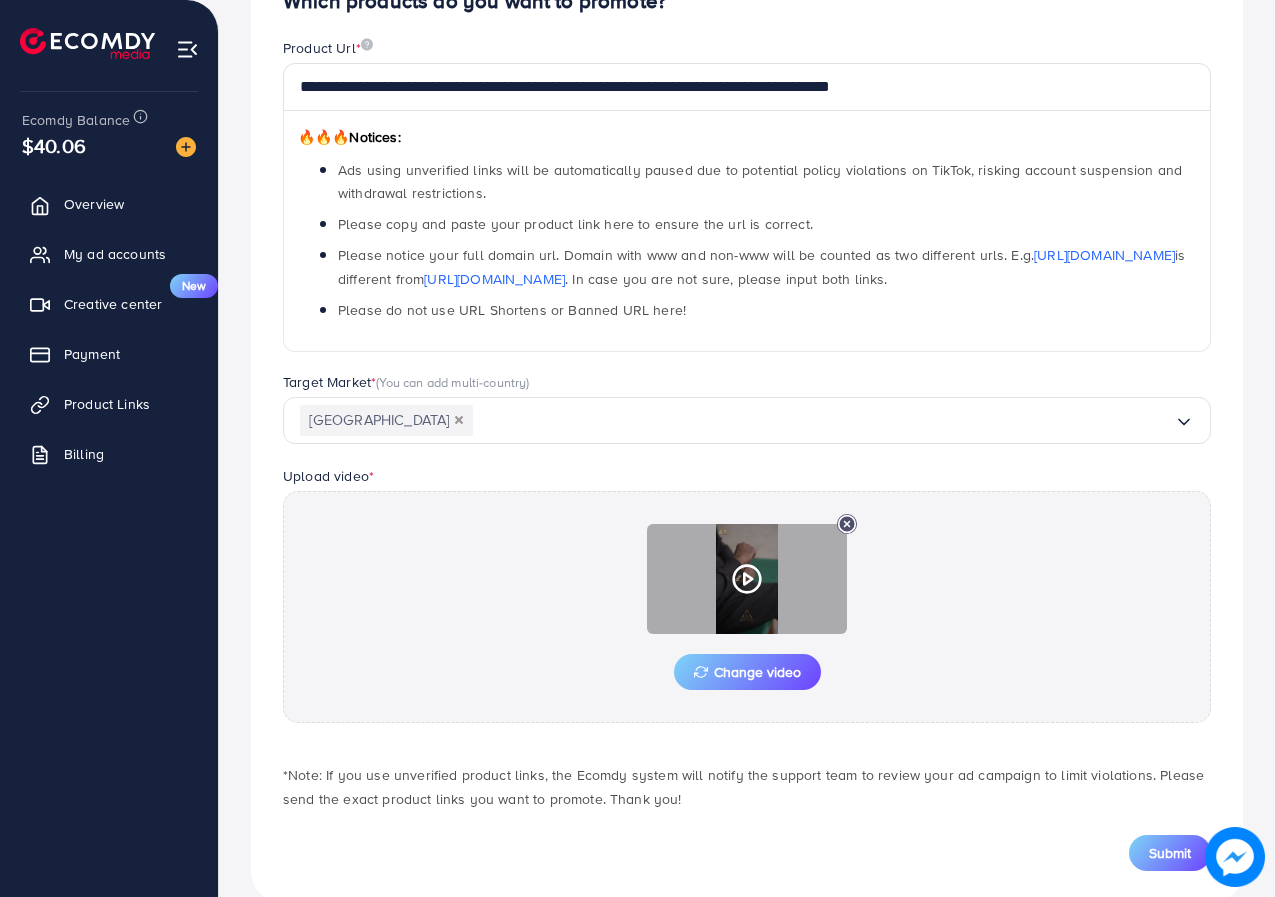 click 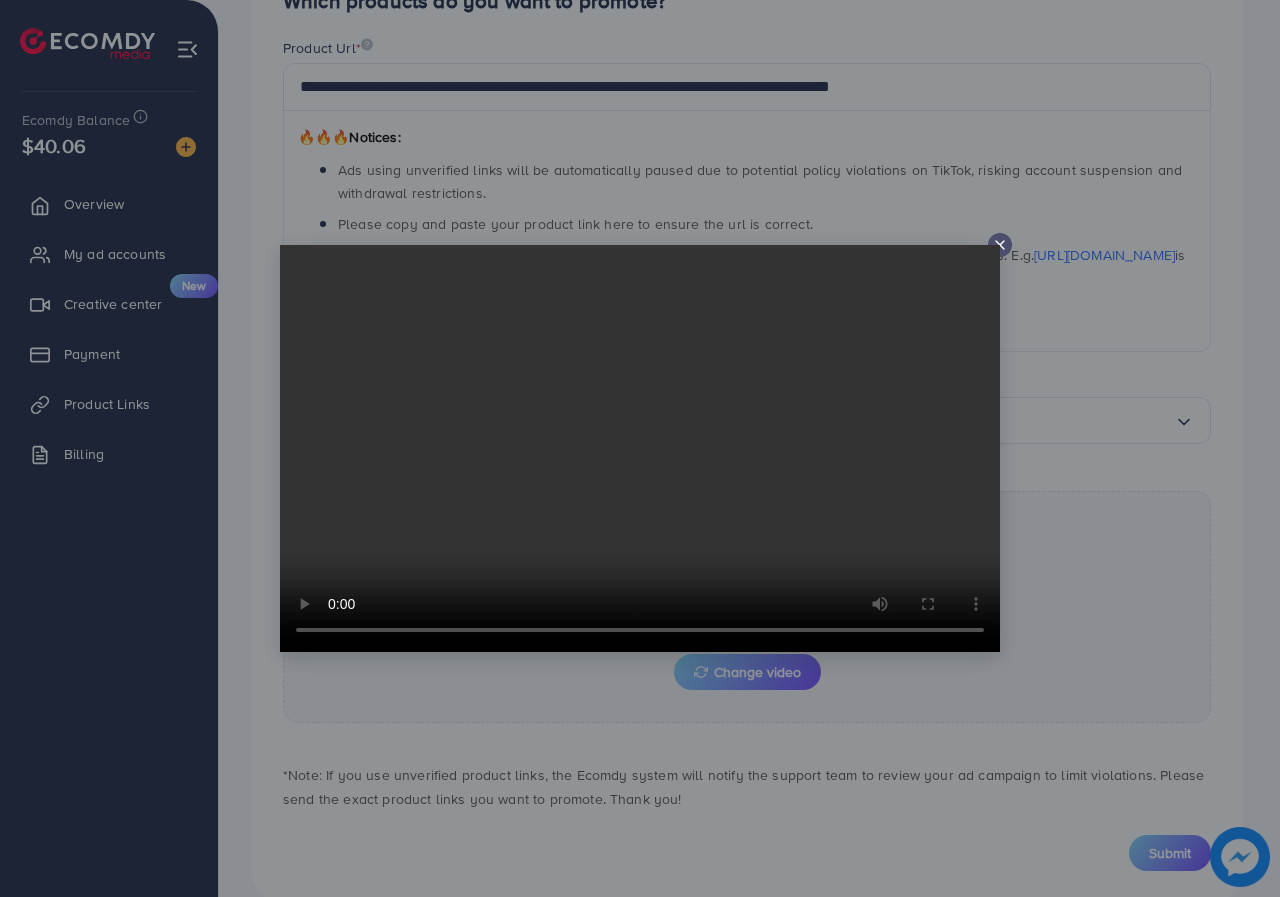 click 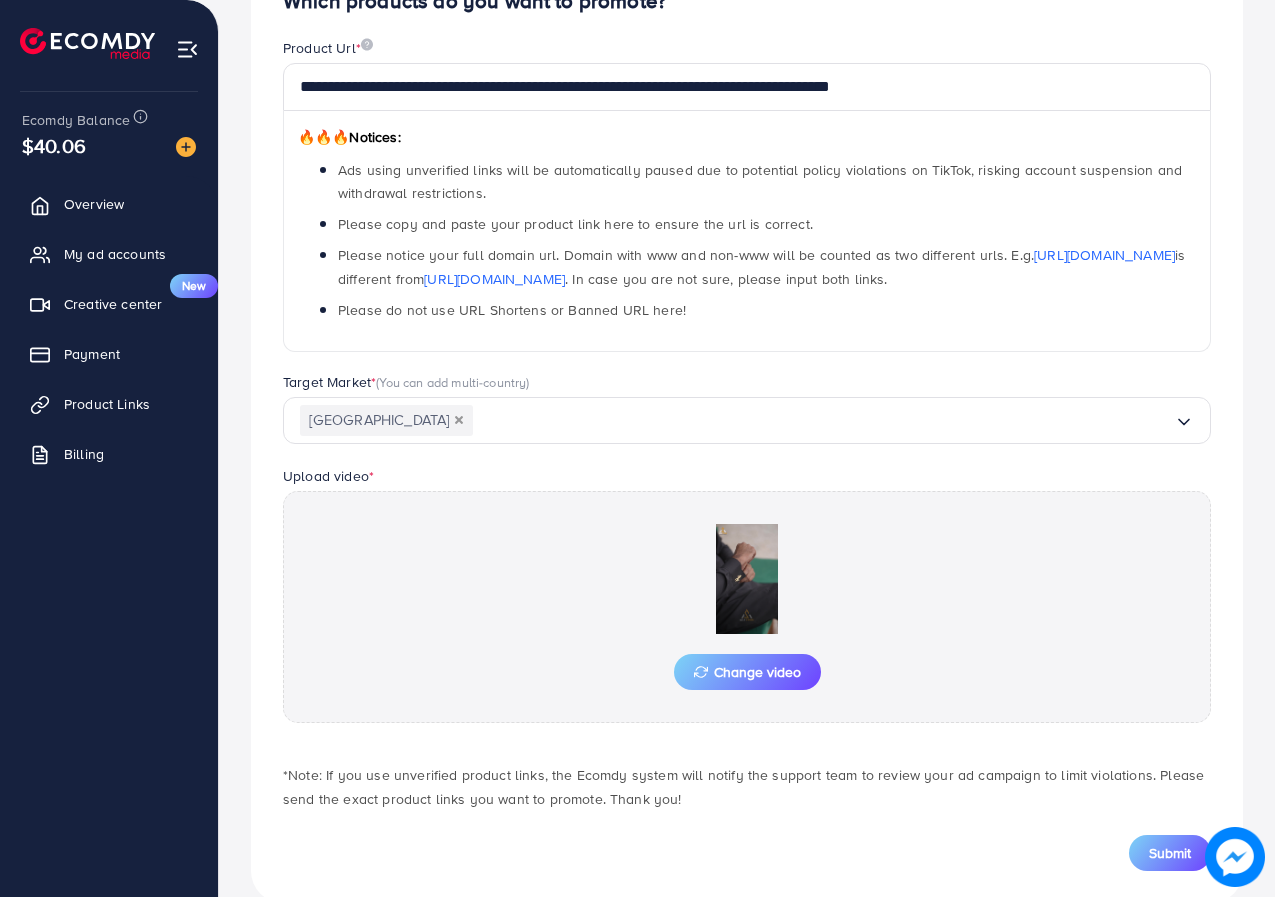 scroll, scrollTop: 264, scrollLeft: 0, axis: vertical 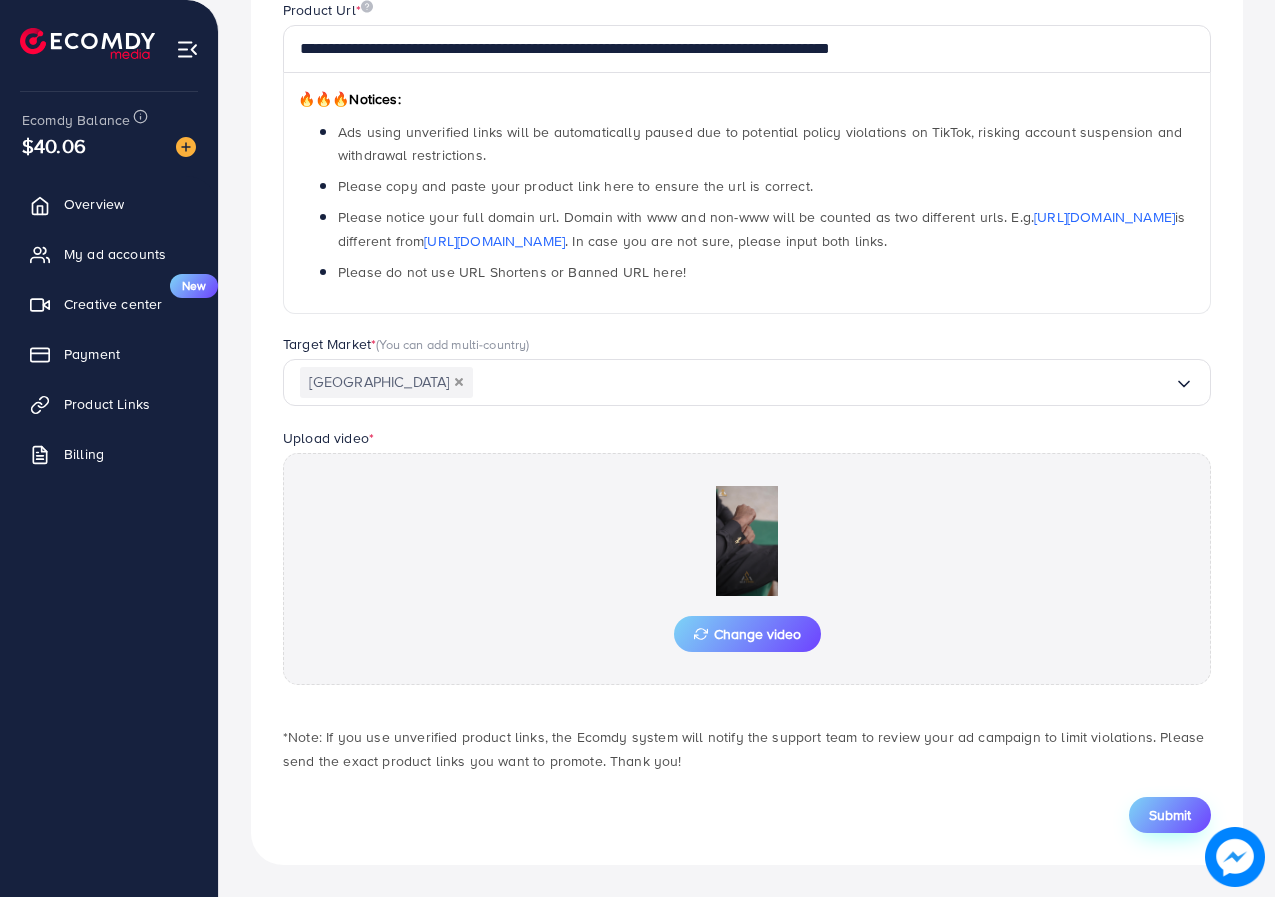 click on "Submit" at bounding box center [1170, 815] 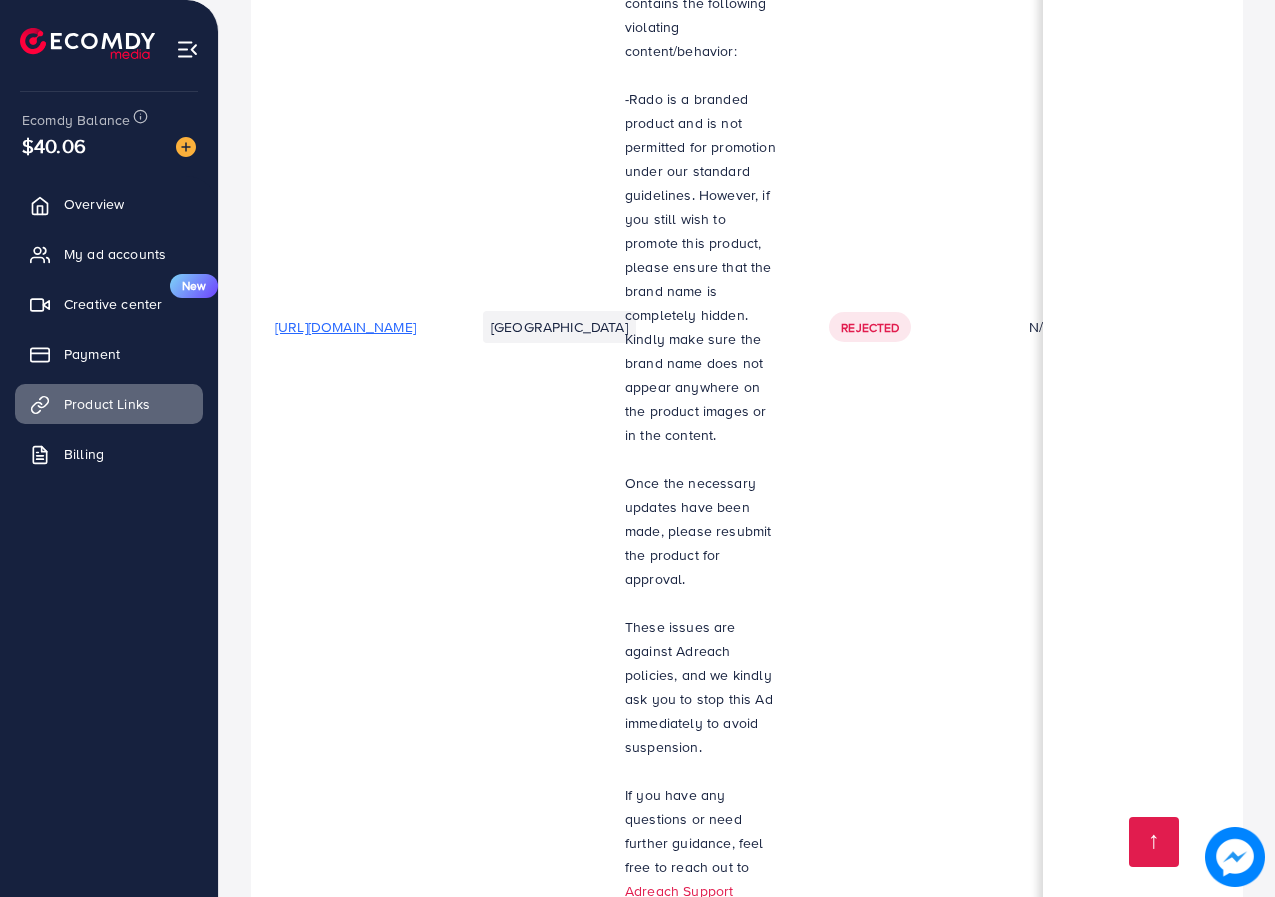 scroll, scrollTop: 3474, scrollLeft: 0, axis: vertical 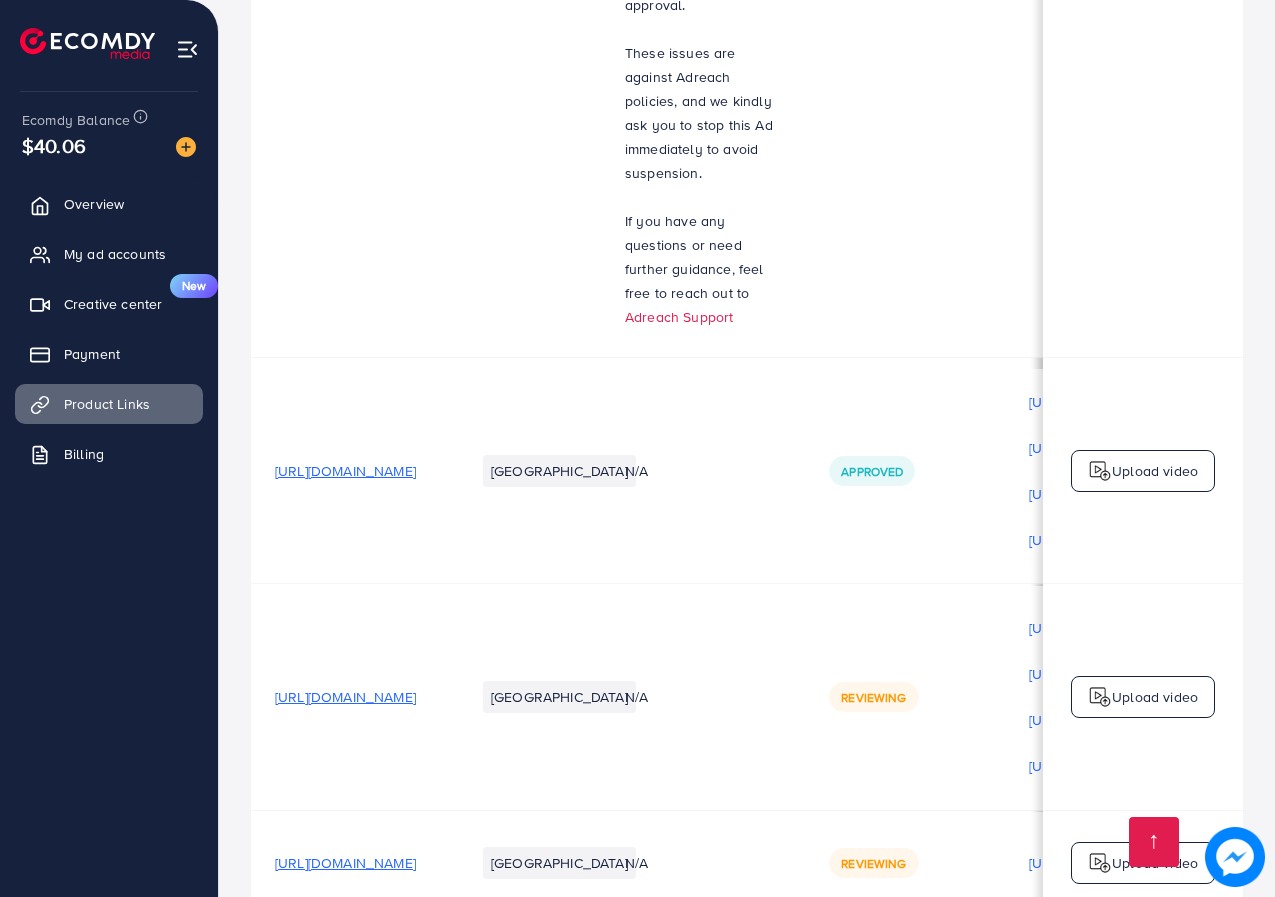 click on "Upload video" at bounding box center (1155, 863) 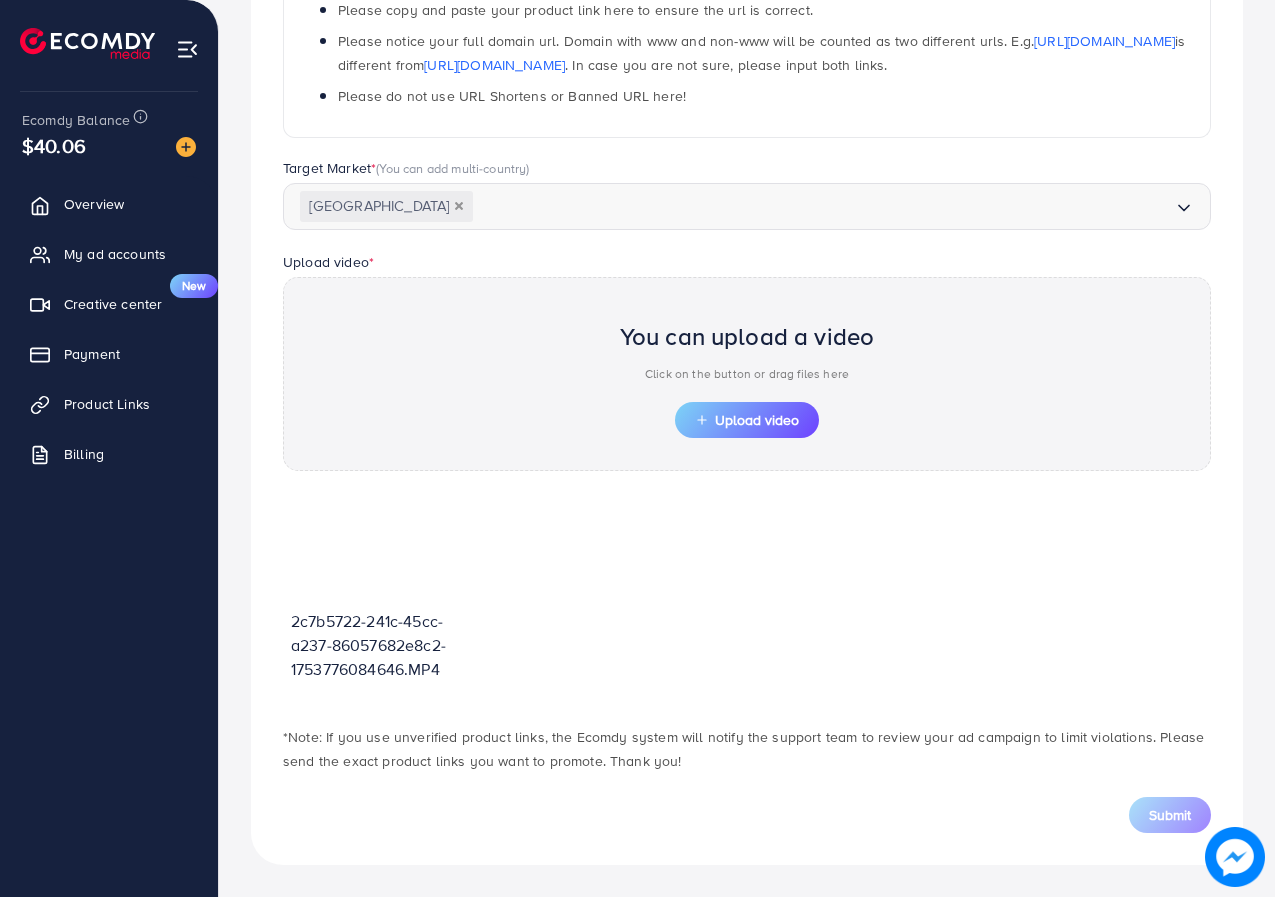 scroll, scrollTop: 440, scrollLeft: 0, axis: vertical 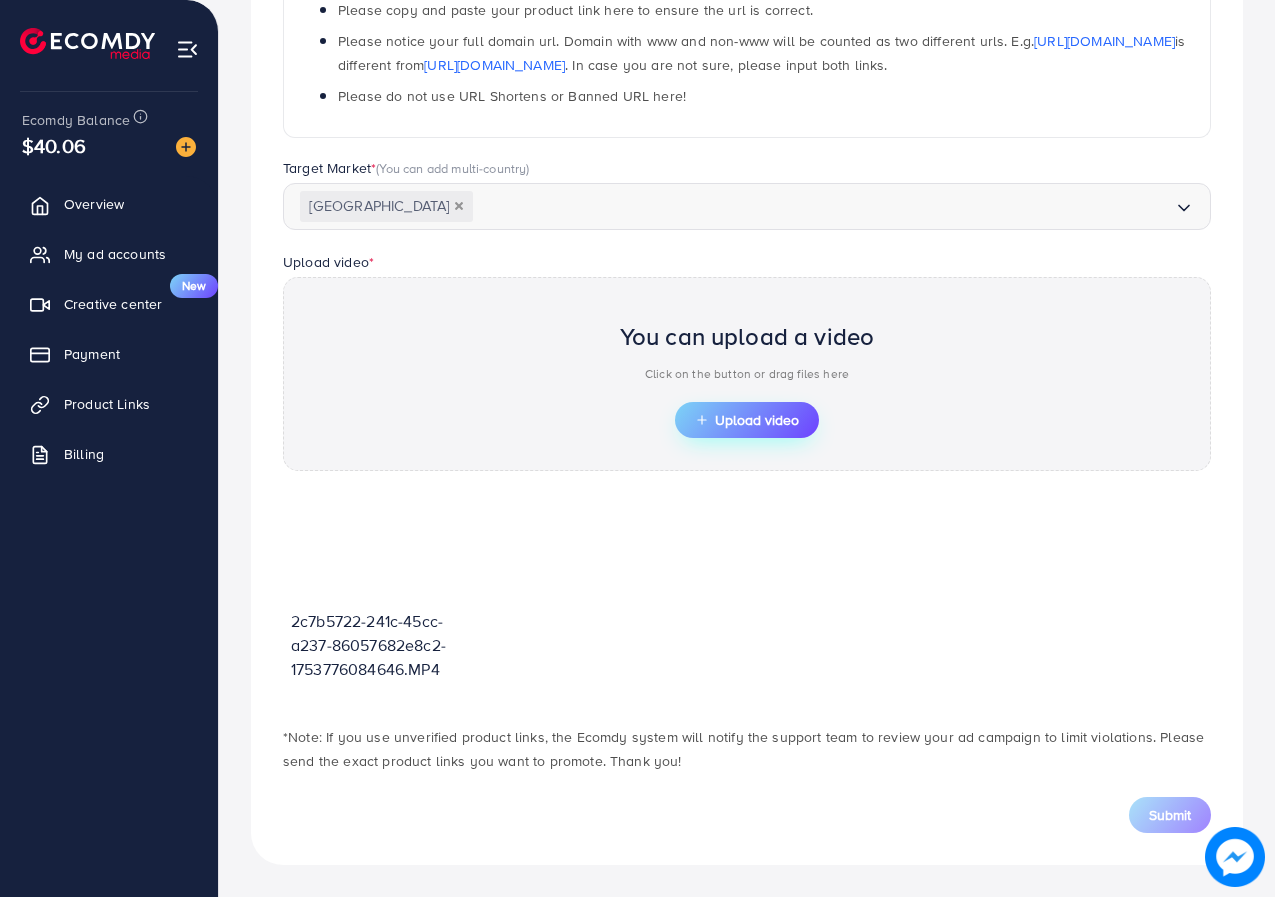 click on "Upload video" at bounding box center [747, 420] 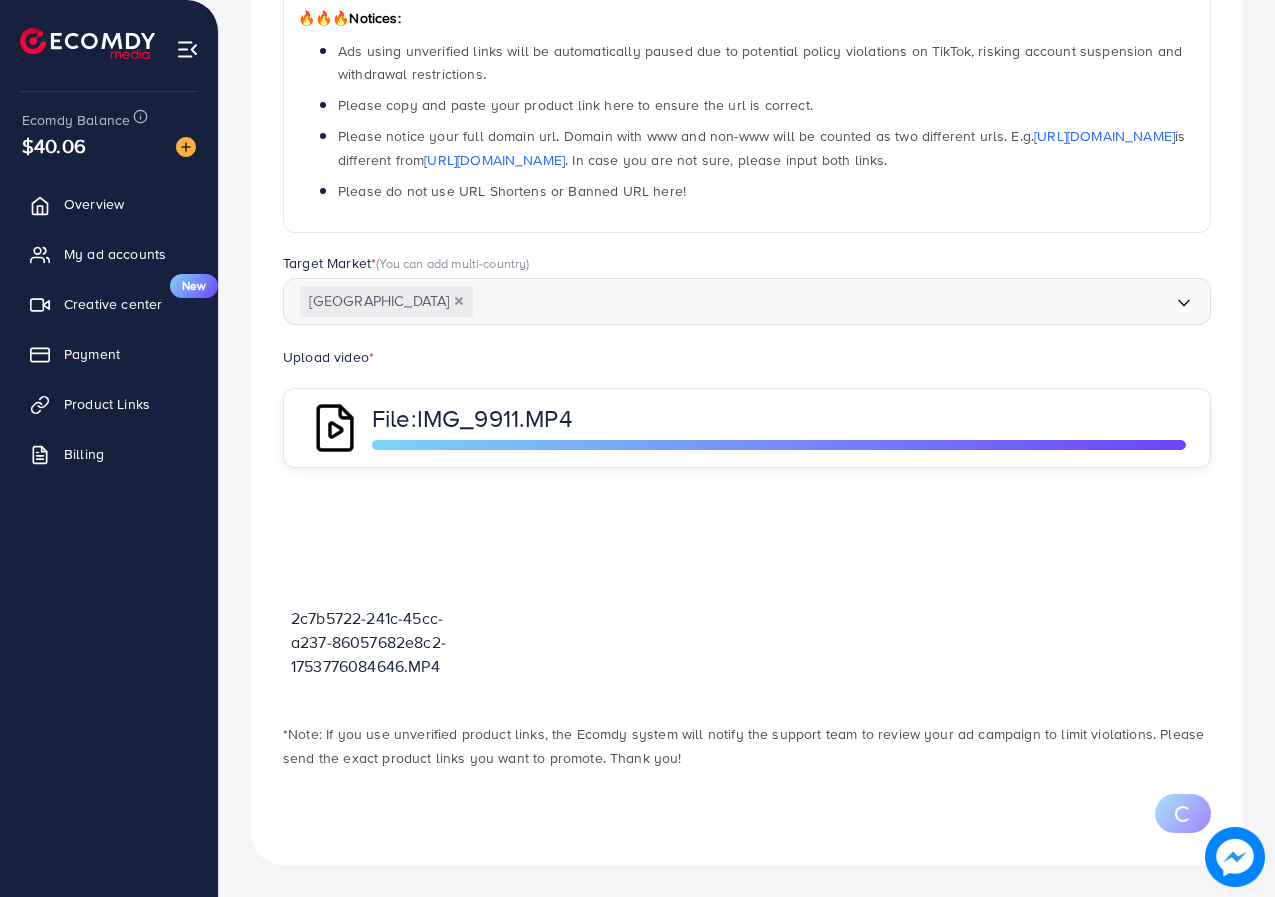 scroll, scrollTop: 440, scrollLeft: 0, axis: vertical 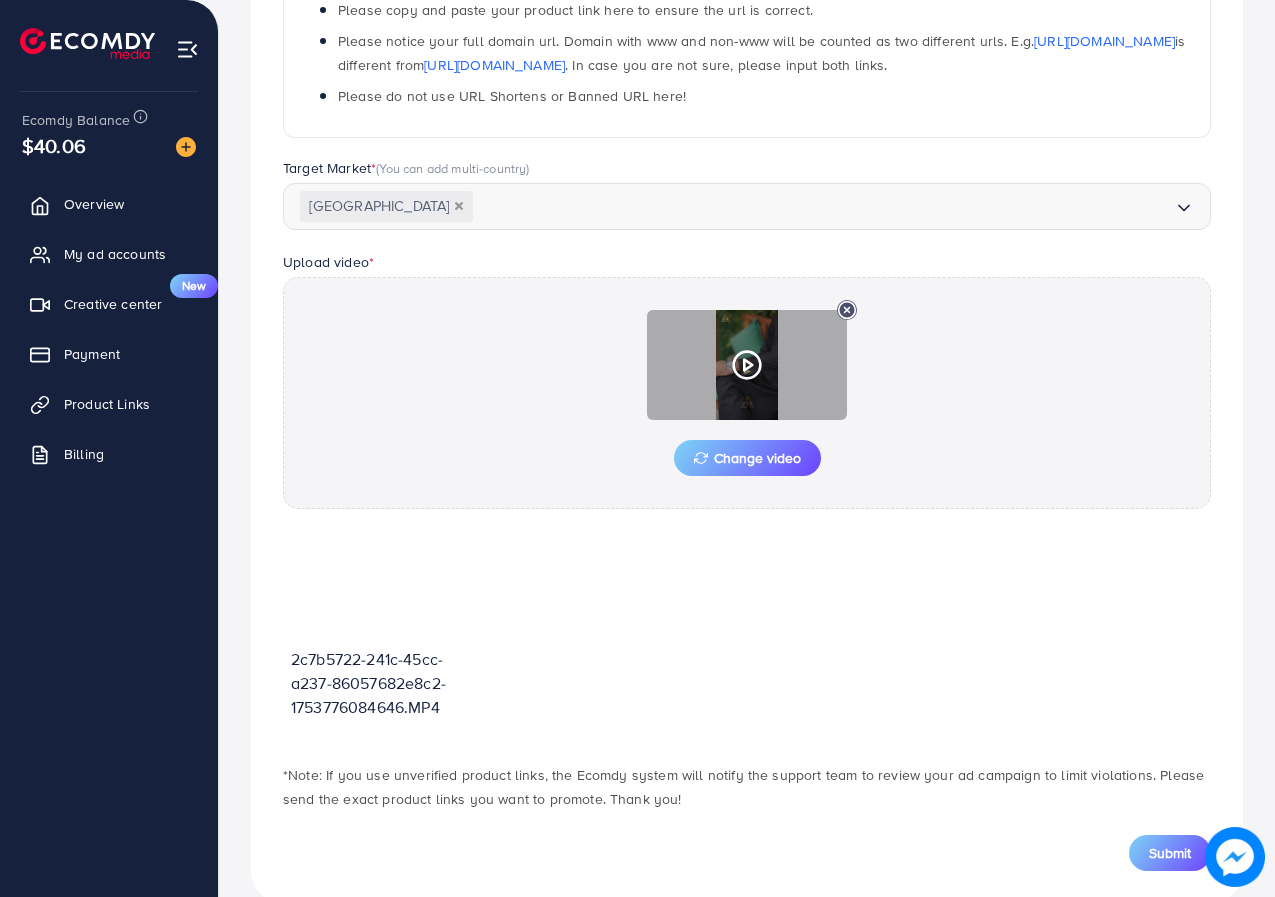 click 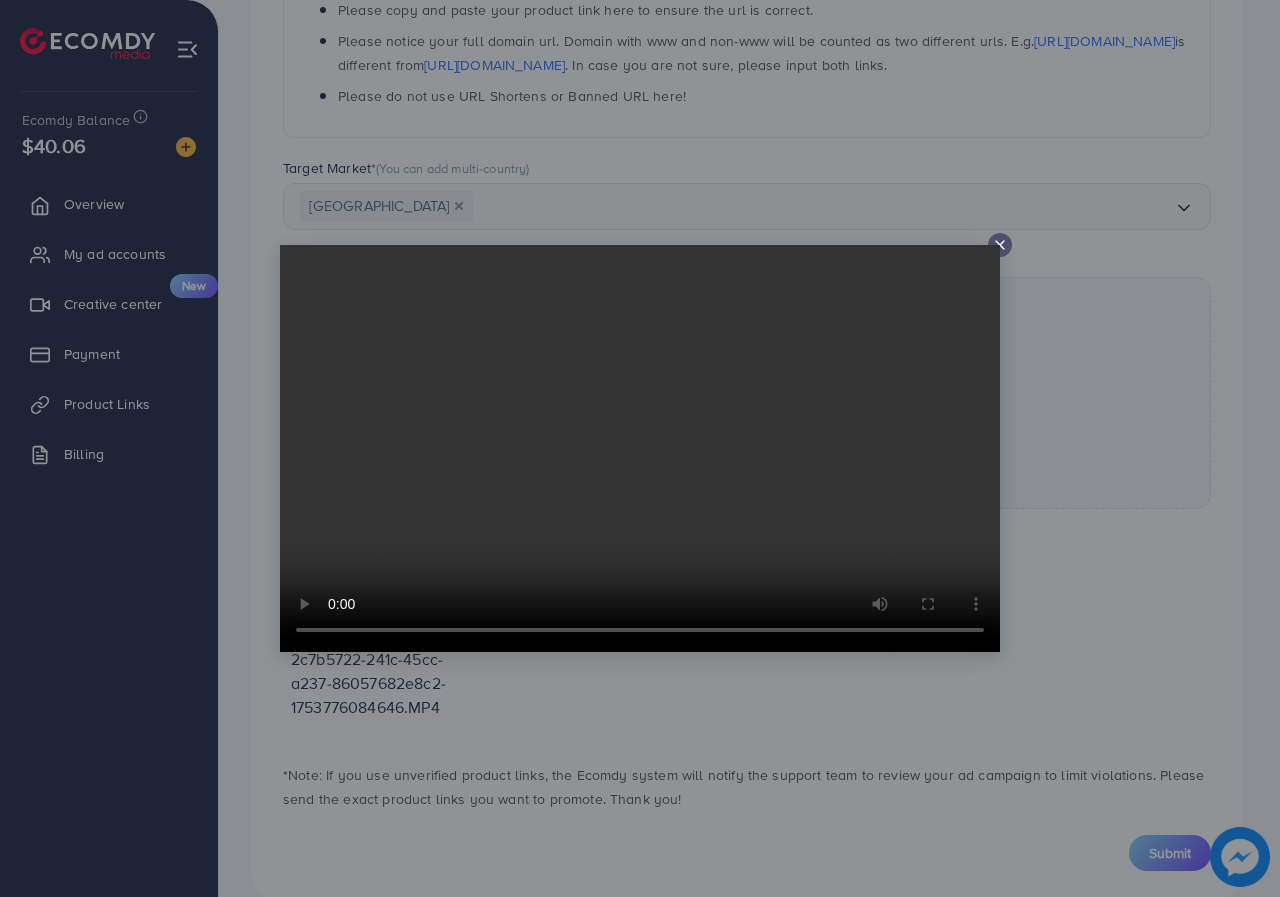 click 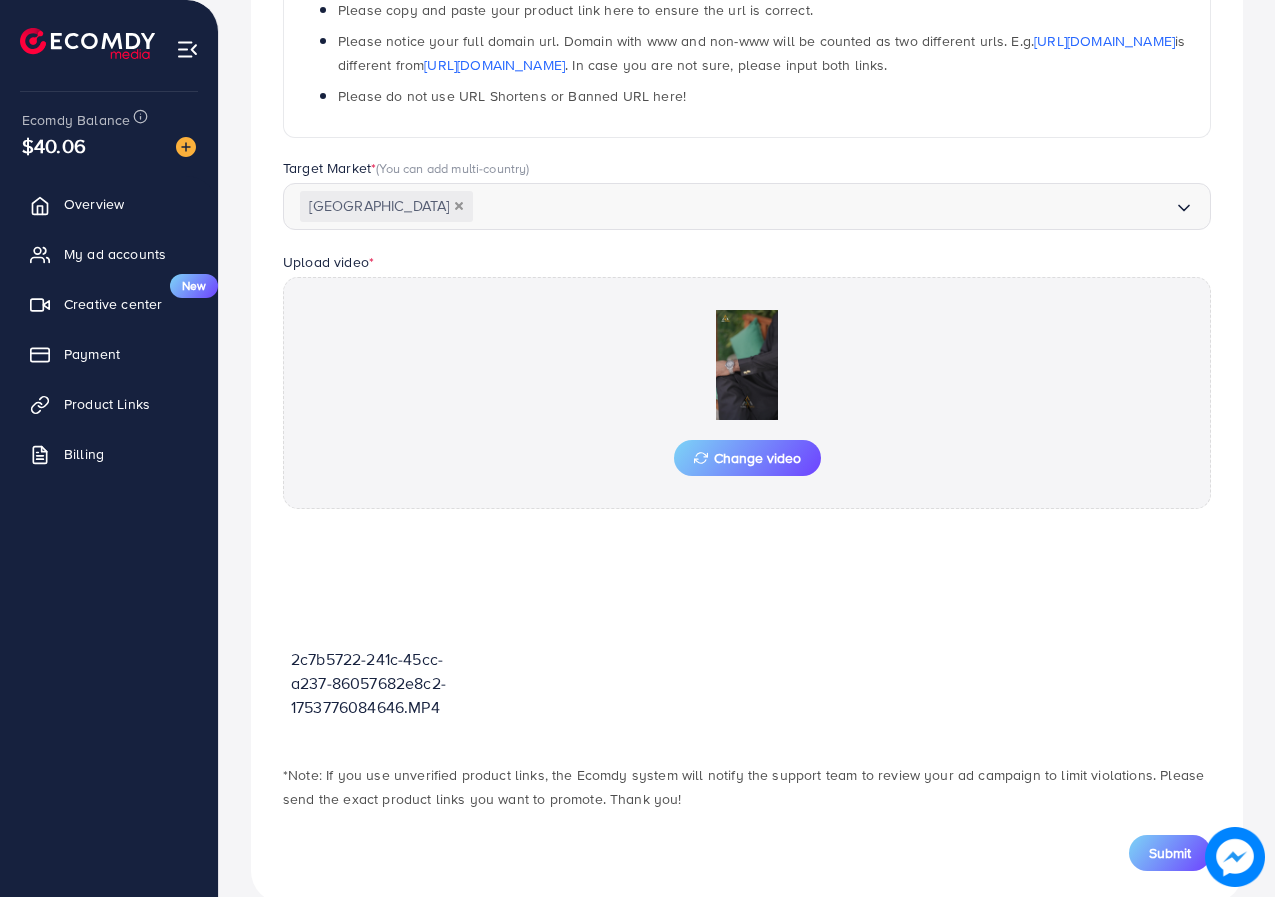 scroll, scrollTop: 478, scrollLeft: 0, axis: vertical 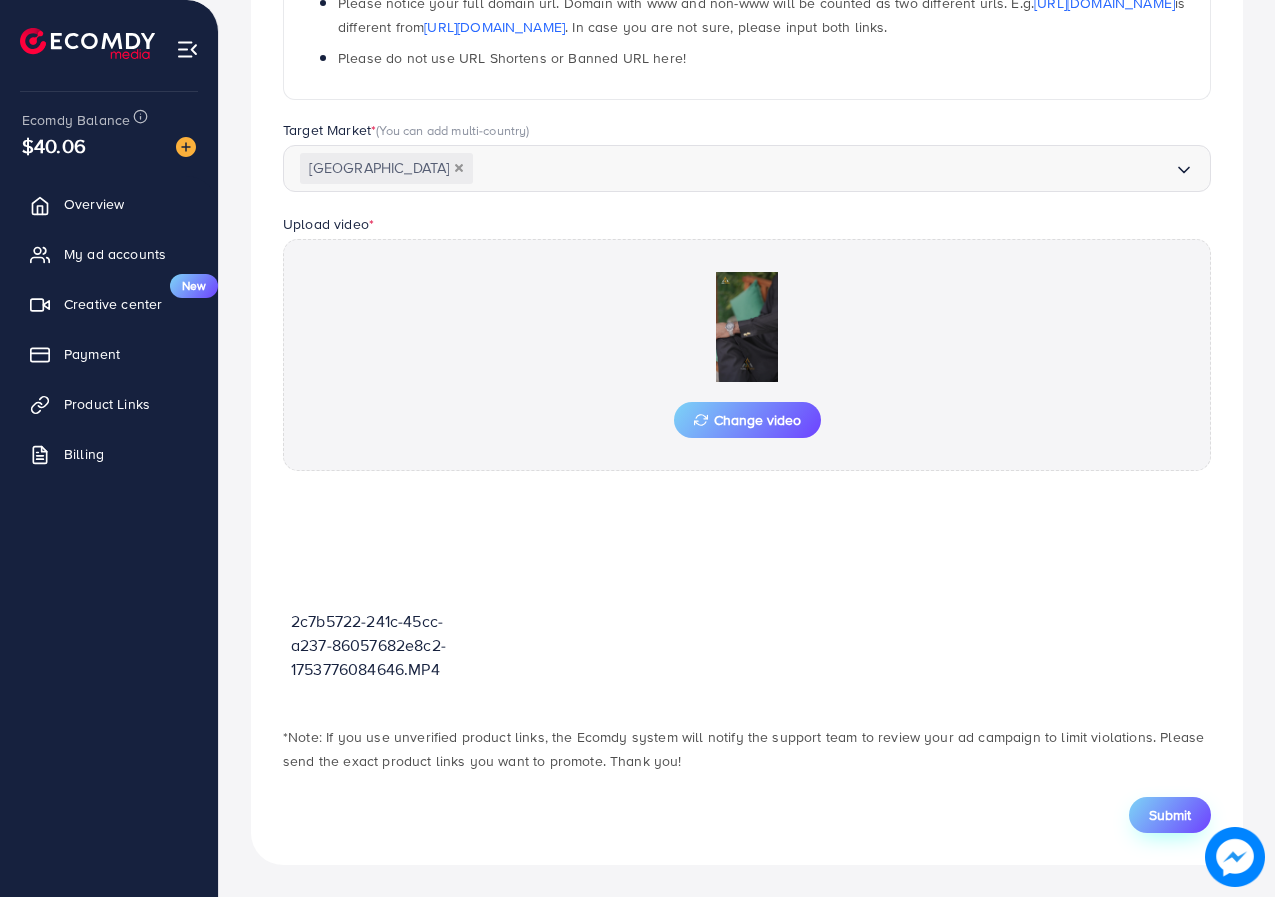 click on "Submit" at bounding box center (1170, 815) 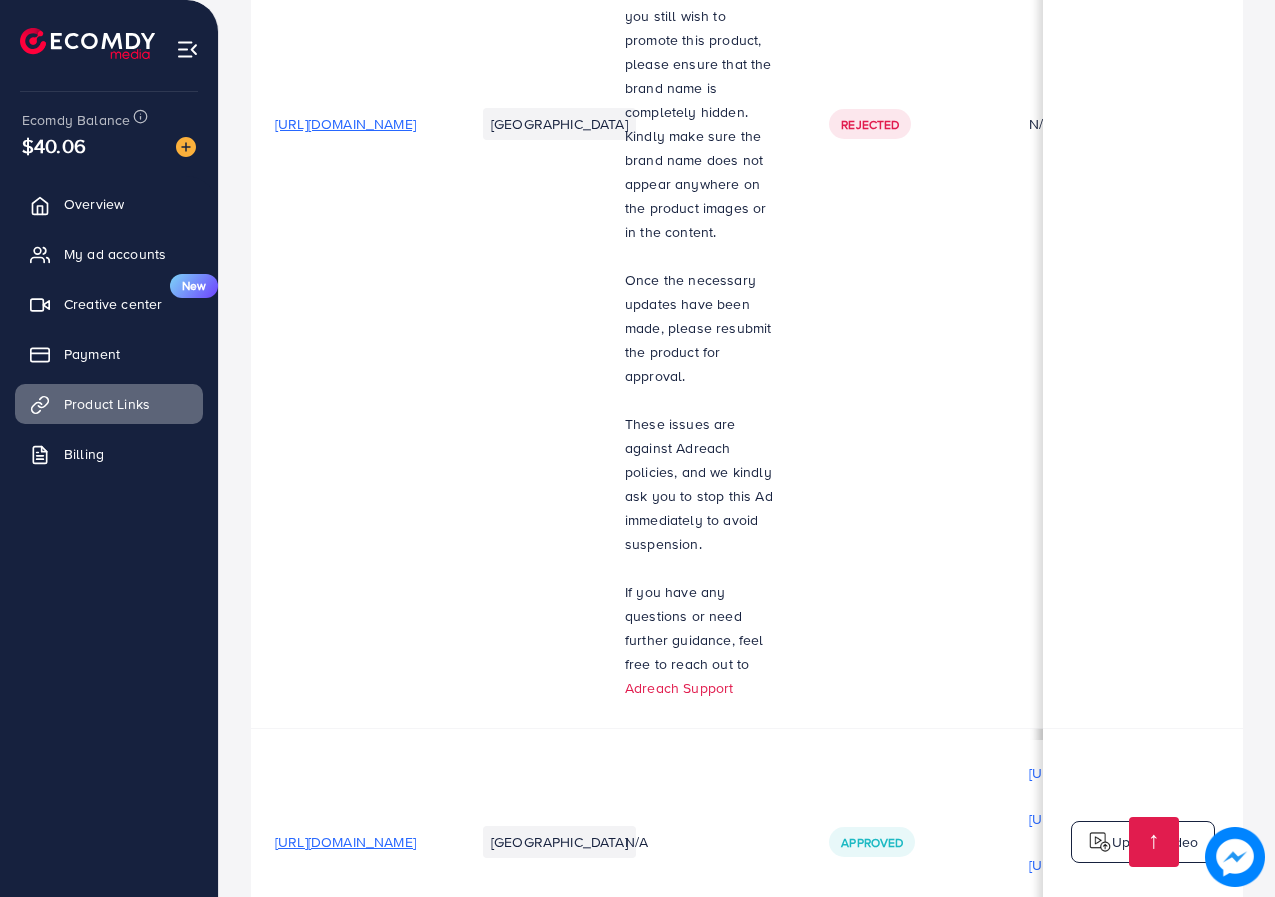 scroll, scrollTop: 2703, scrollLeft: 0, axis: vertical 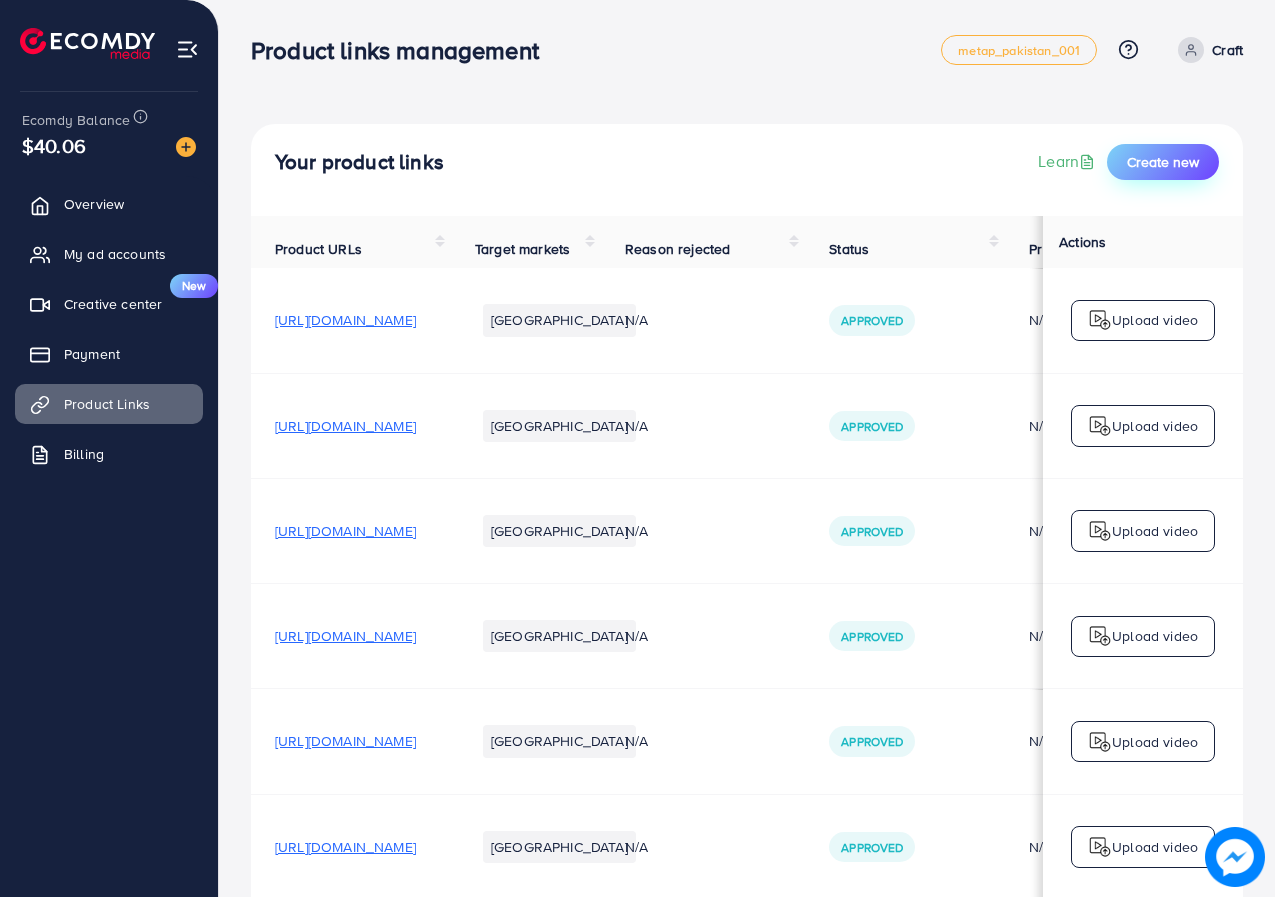 click on "Create new" at bounding box center (1163, 162) 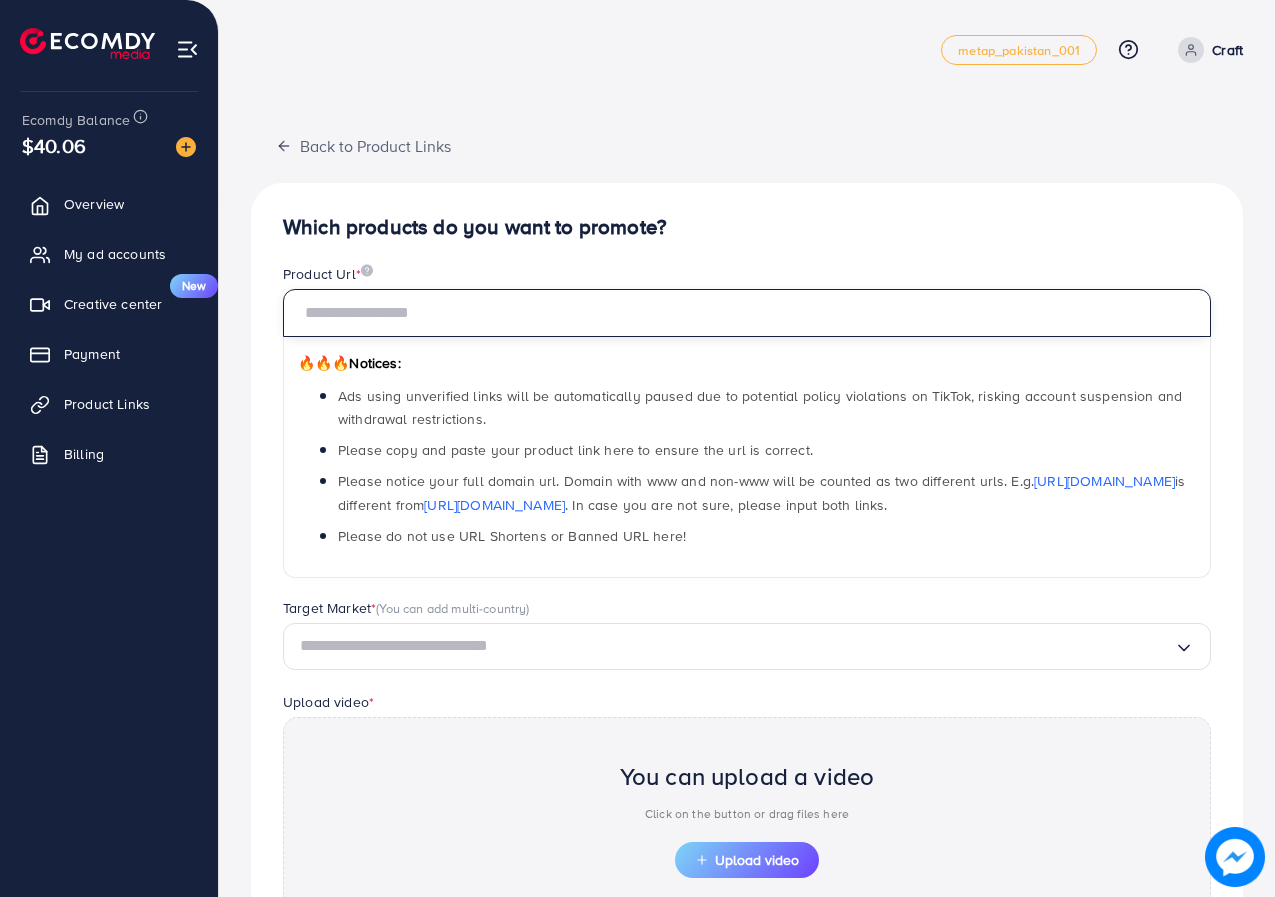 click at bounding box center [747, 313] 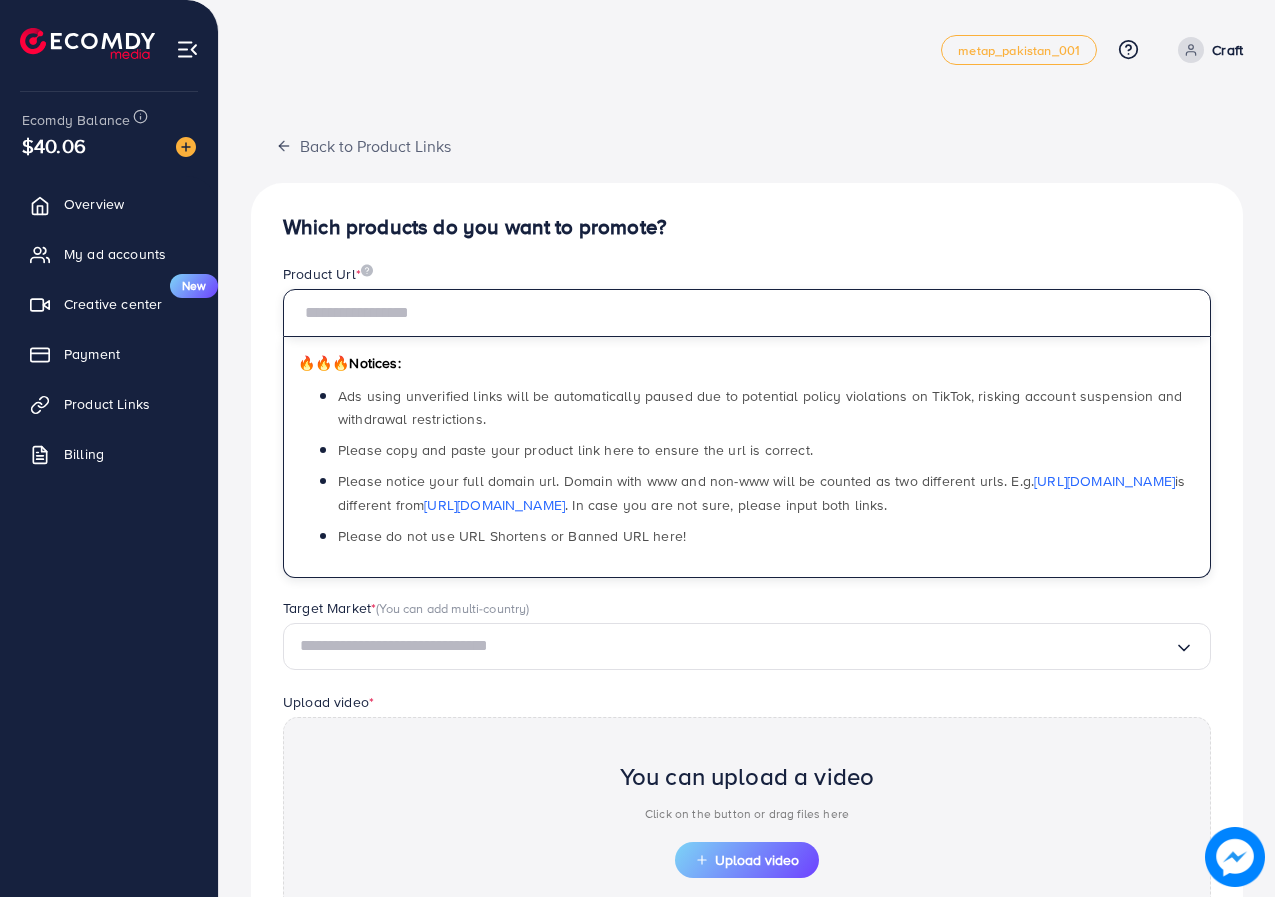 paste on "**********" 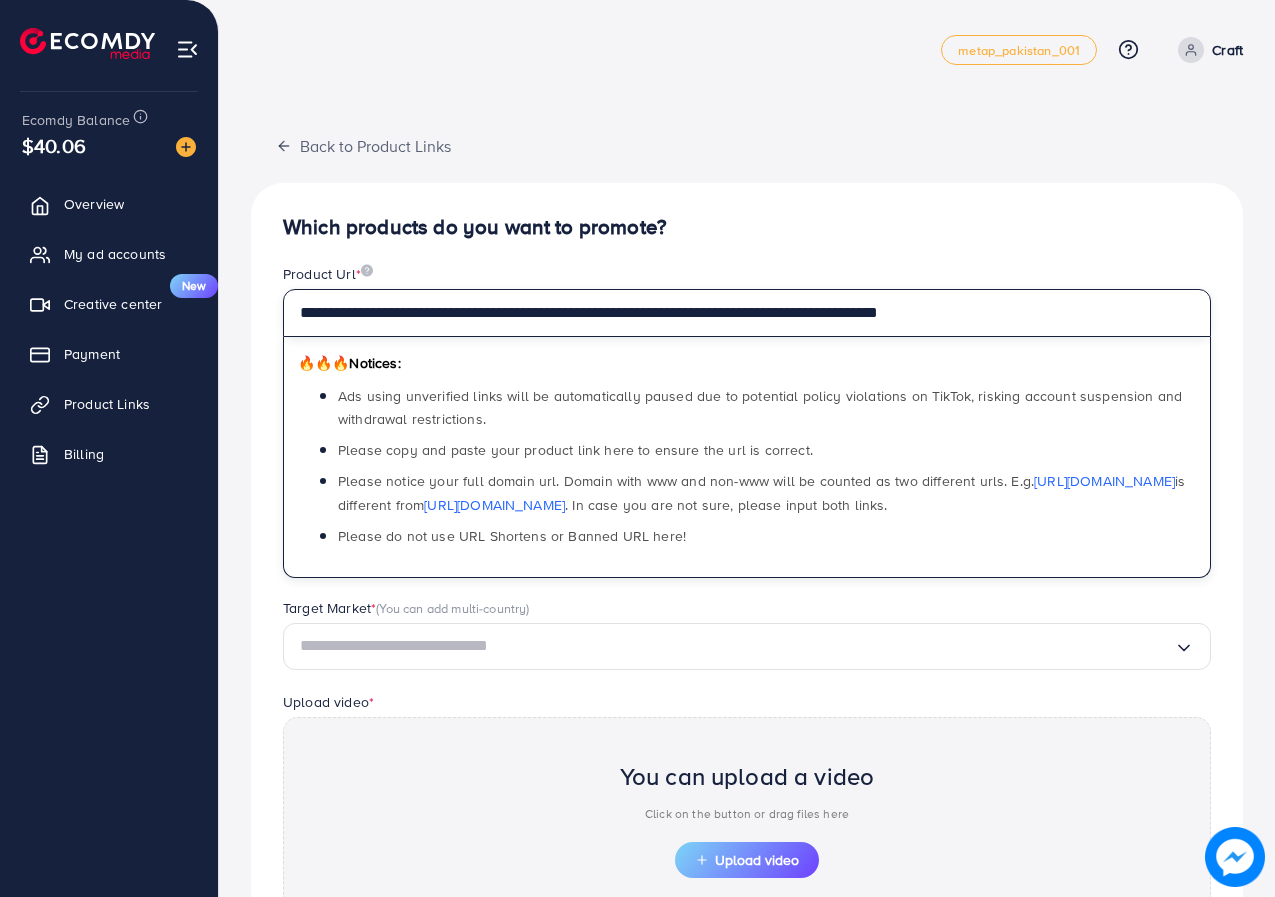 scroll, scrollTop: 100, scrollLeft: 0, axis: vertical 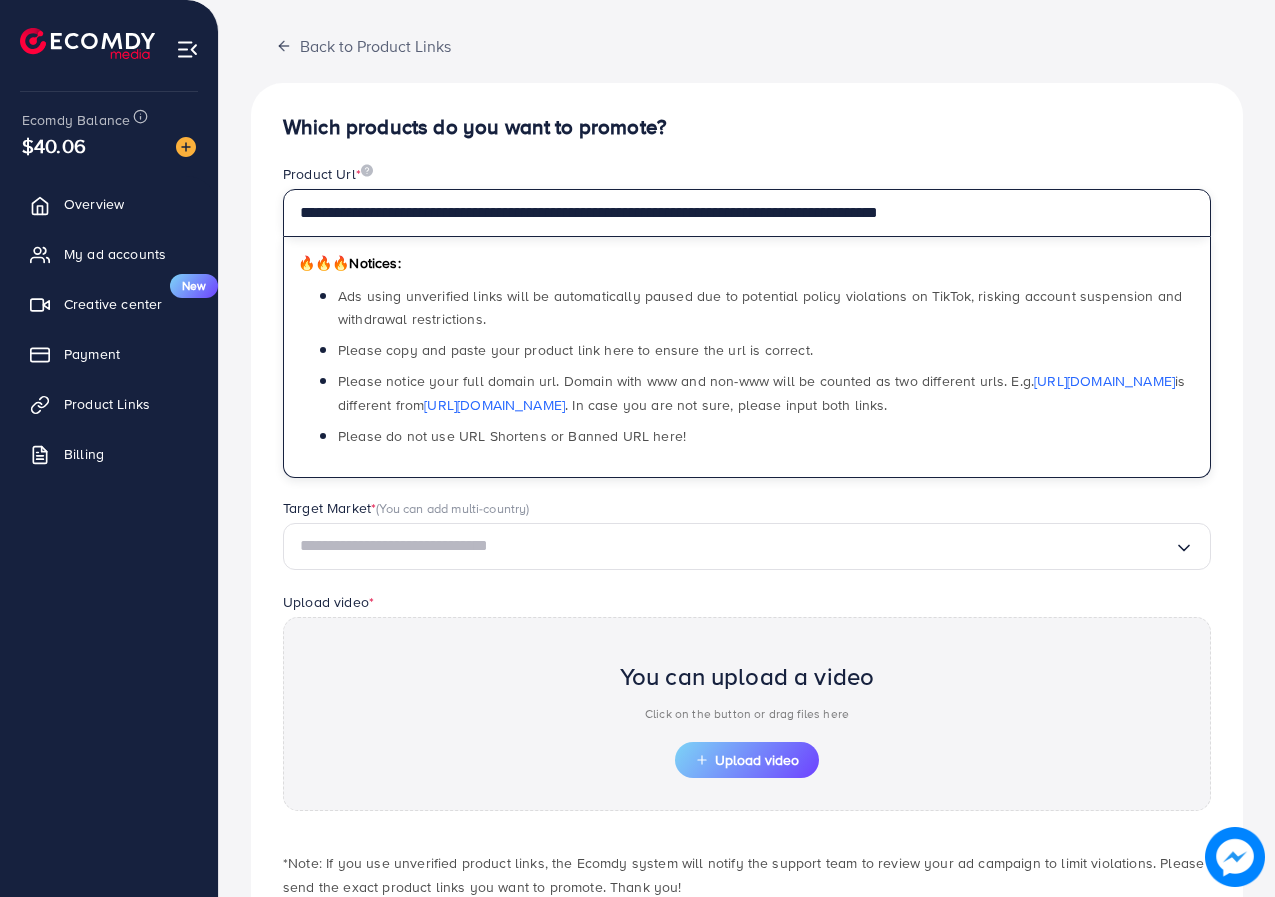 type on "**********" 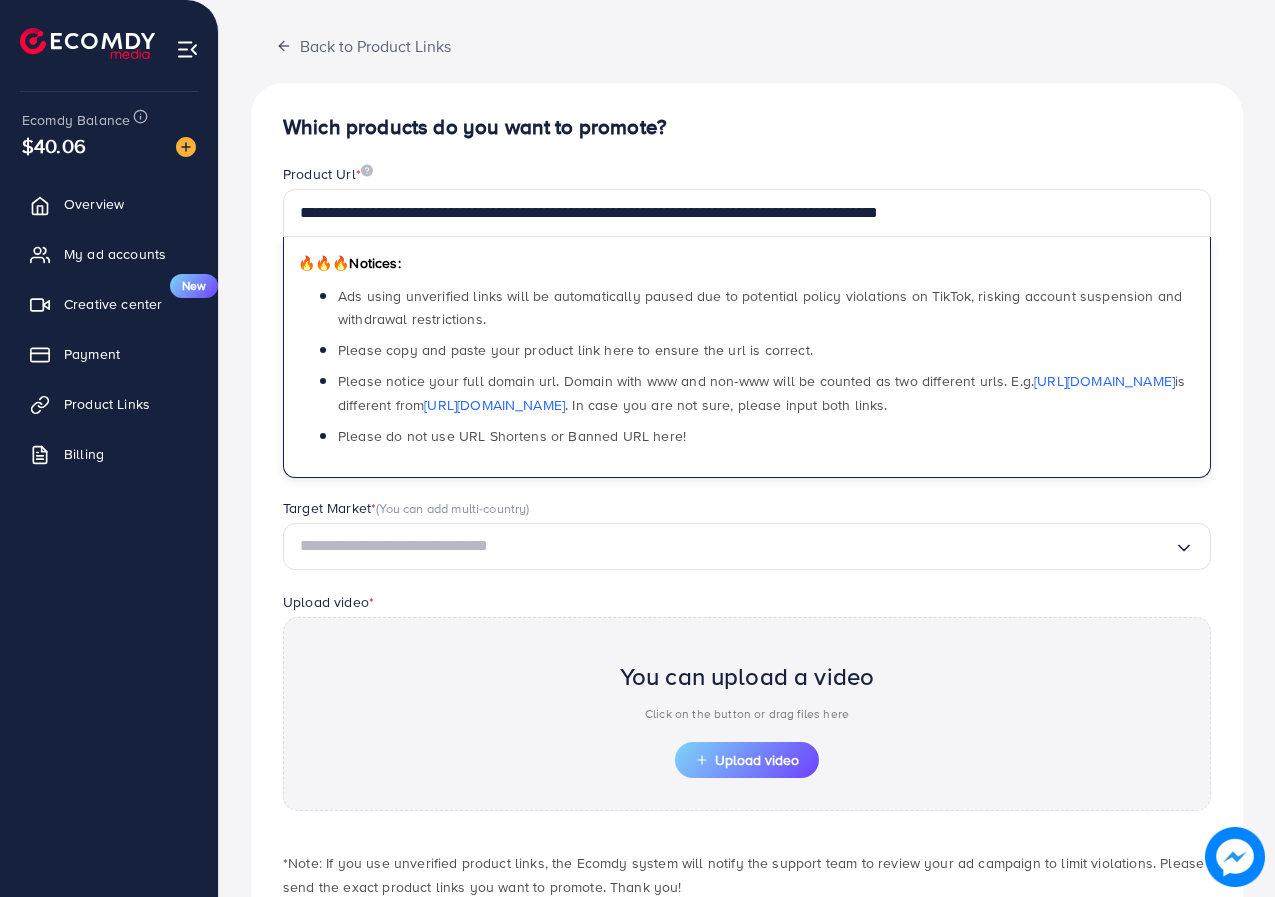click at bounding box center (737, 546) 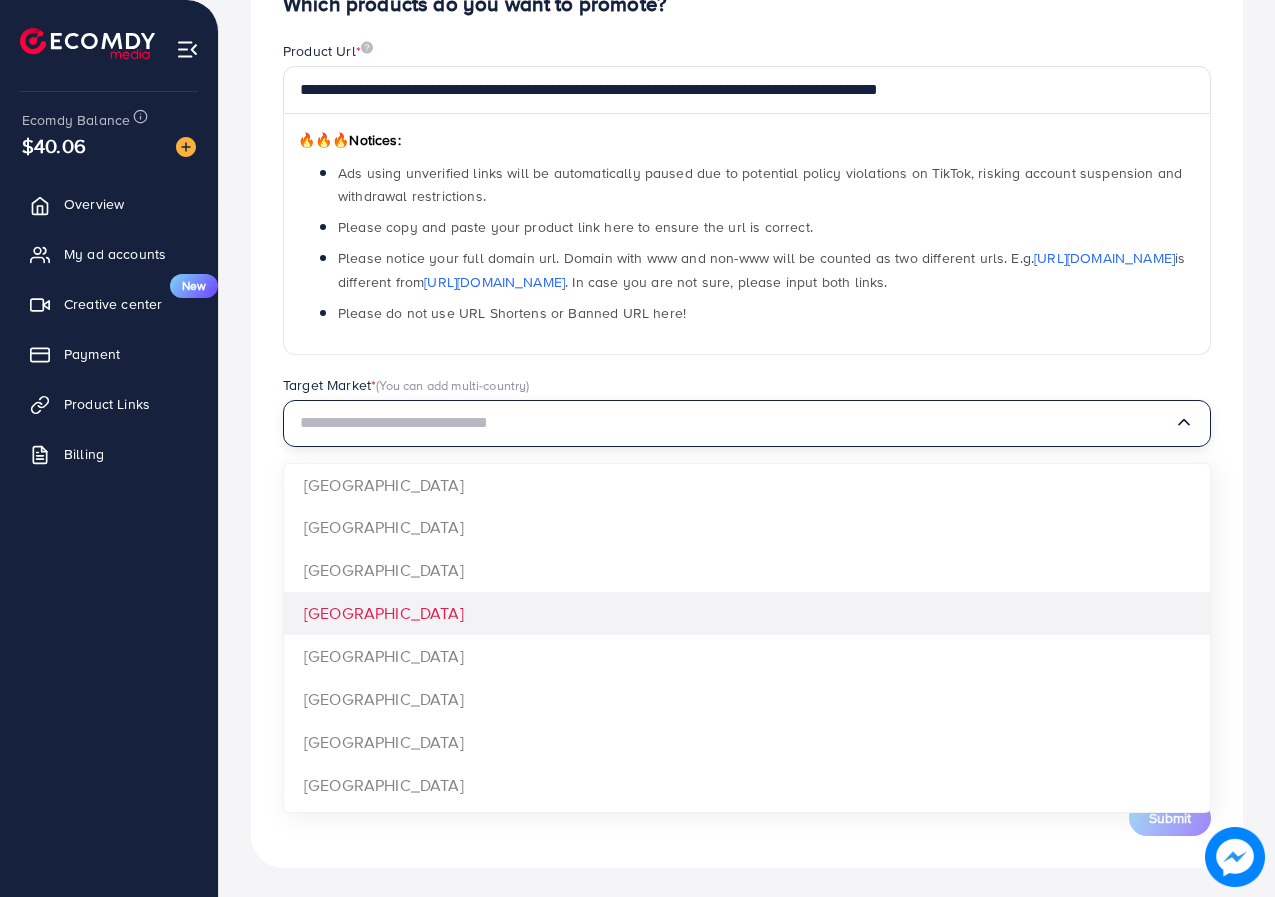 scroll, scrollTop: 226, scrollLeft: 0, axis: vertical 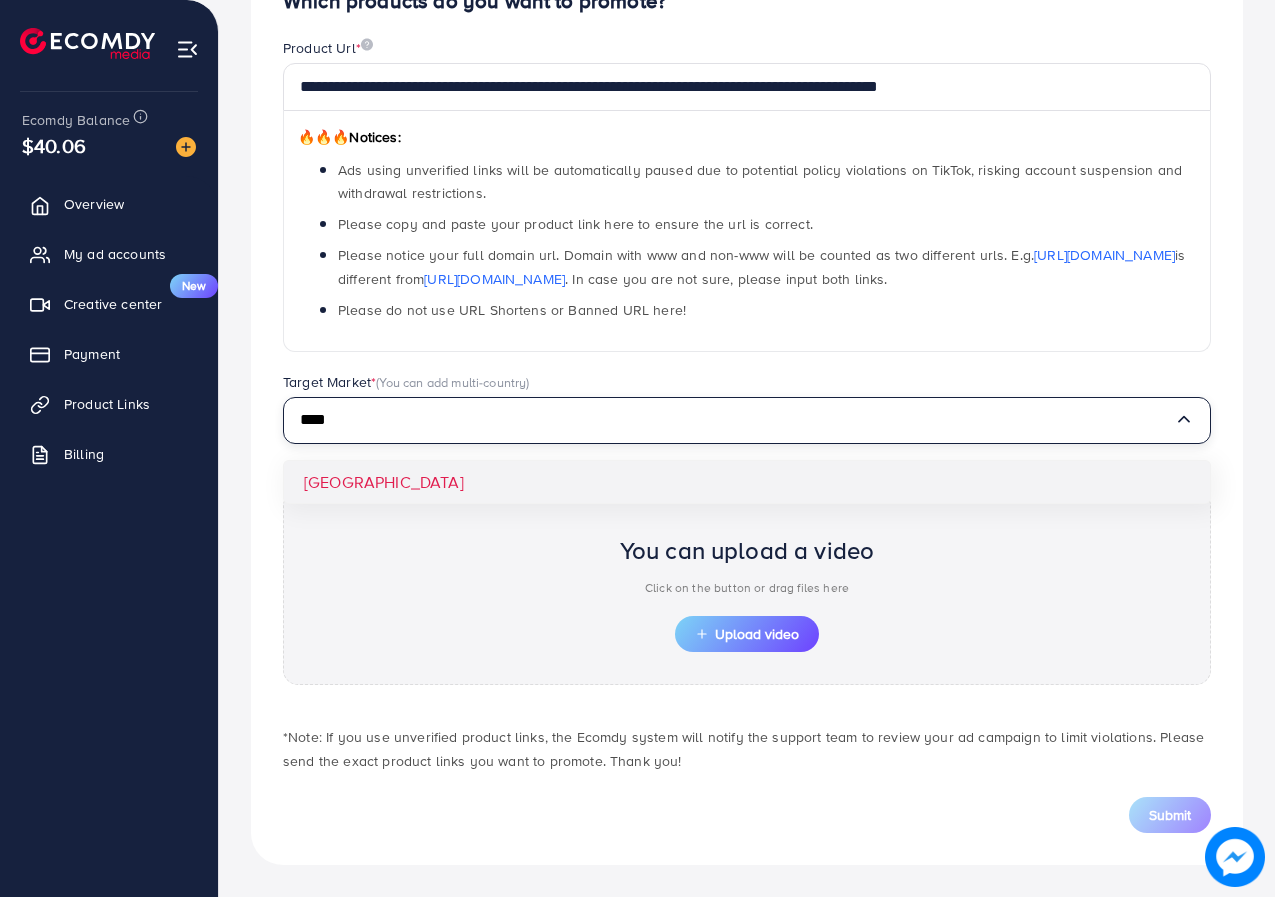 type on "****" 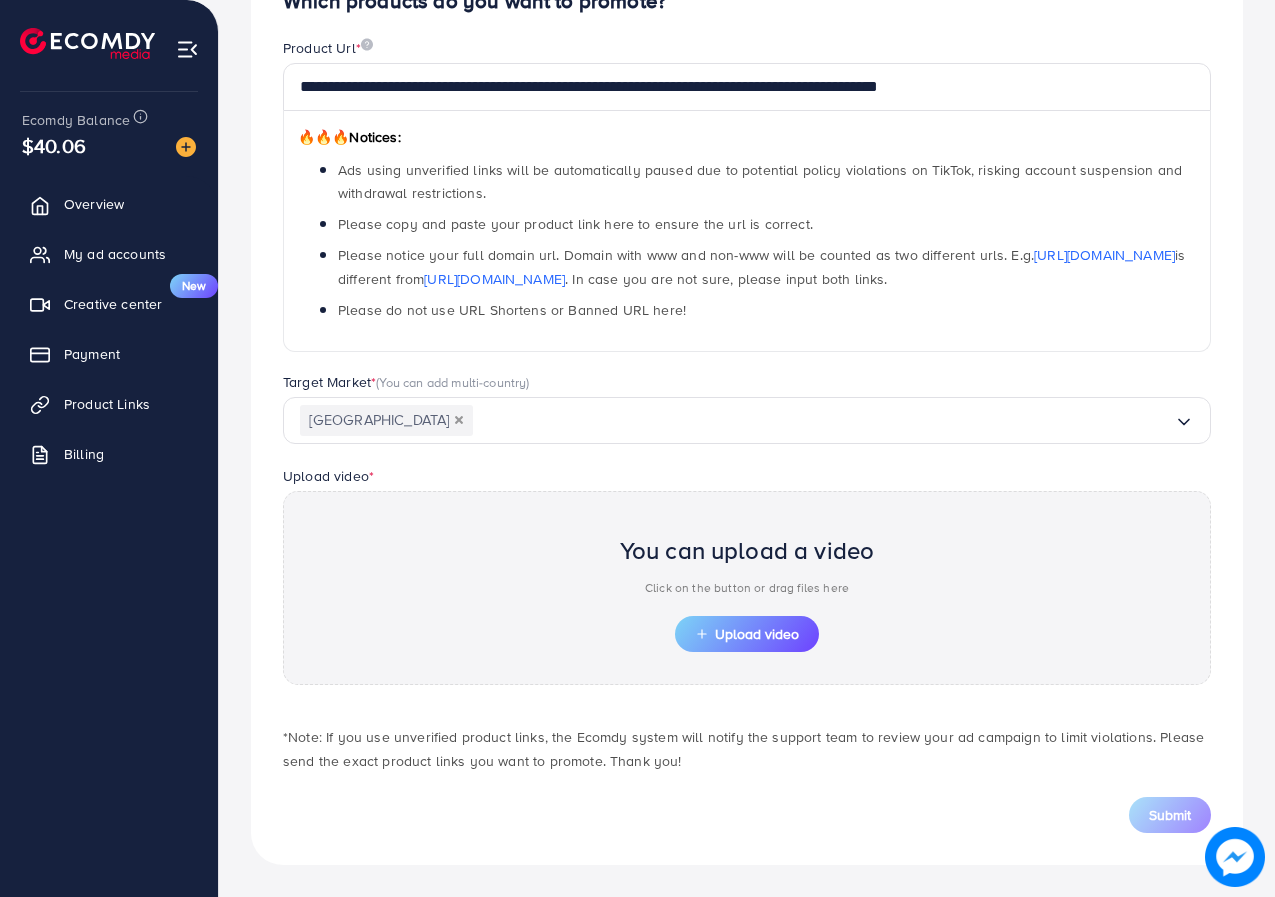 click on "**********" at bounding box center [747, 411] 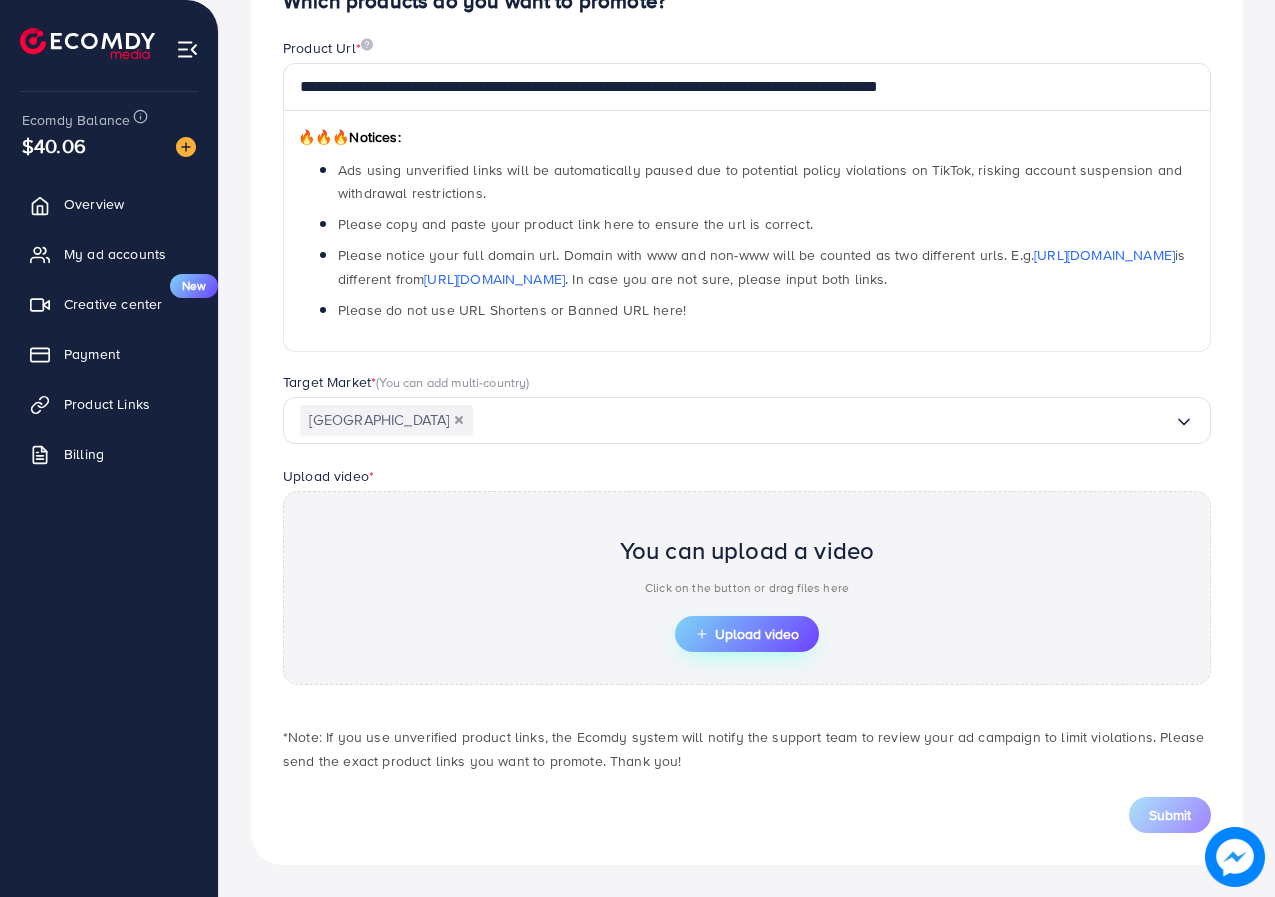 click 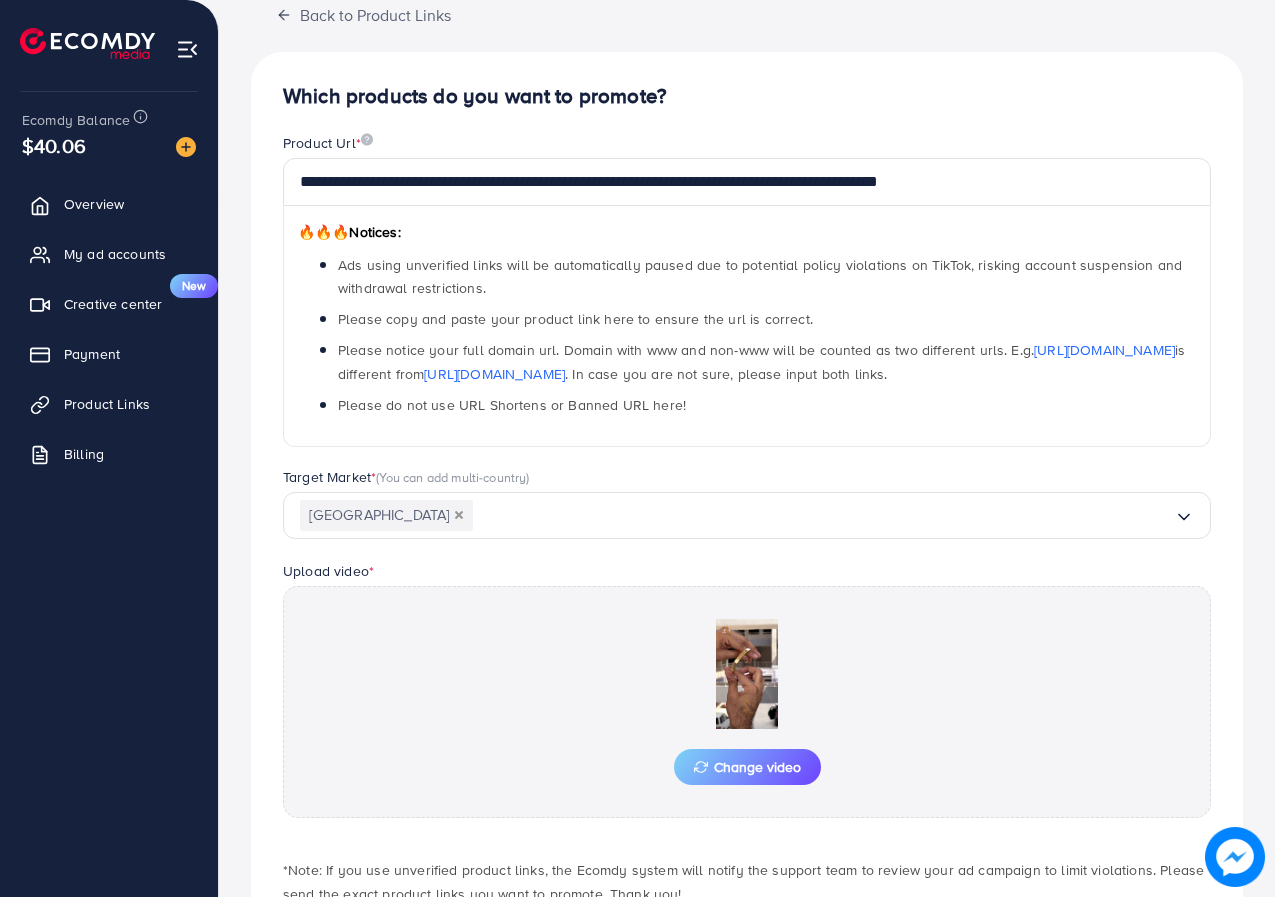 scroll, scrollTop: 226, scrollLeft: 0, axis: vertical 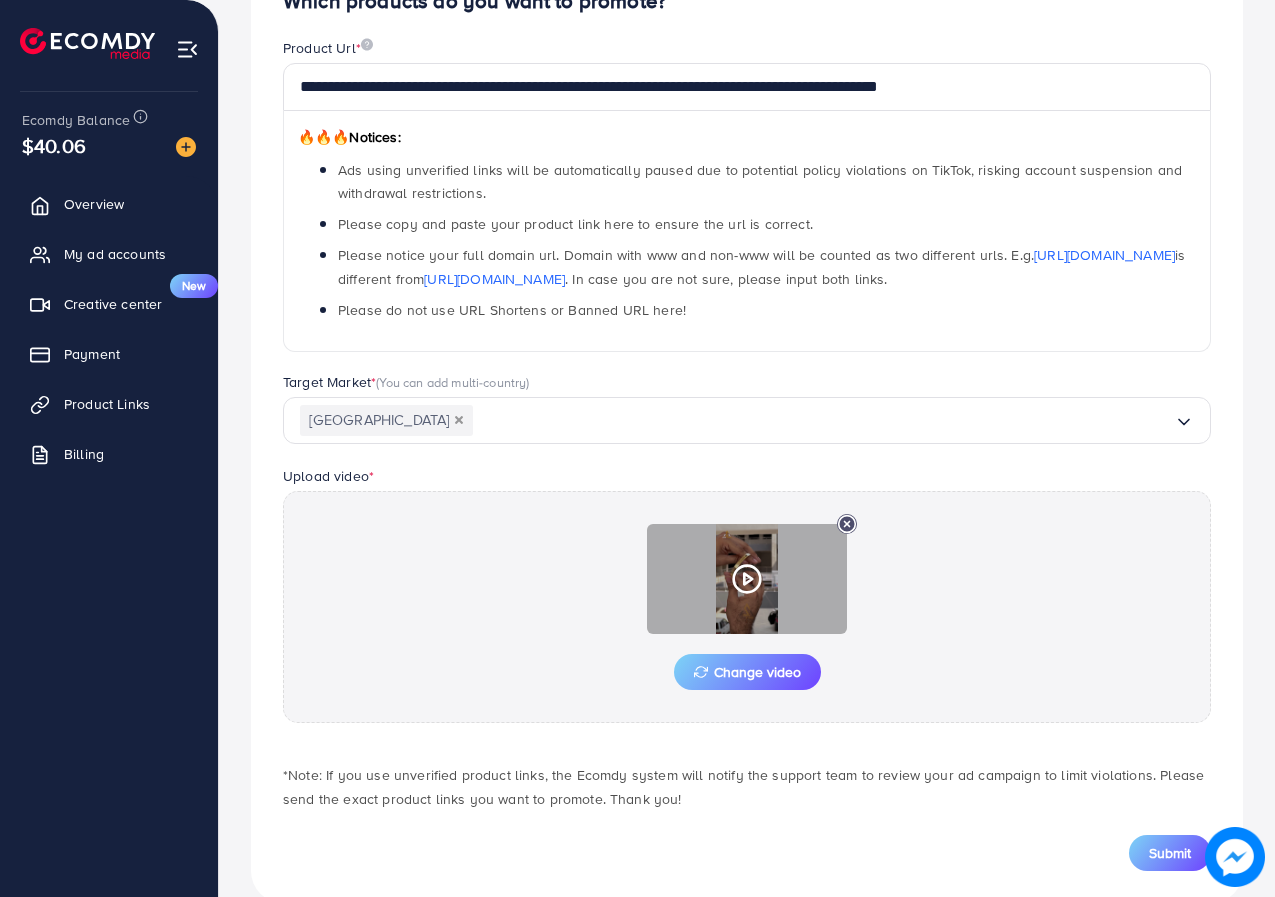 click 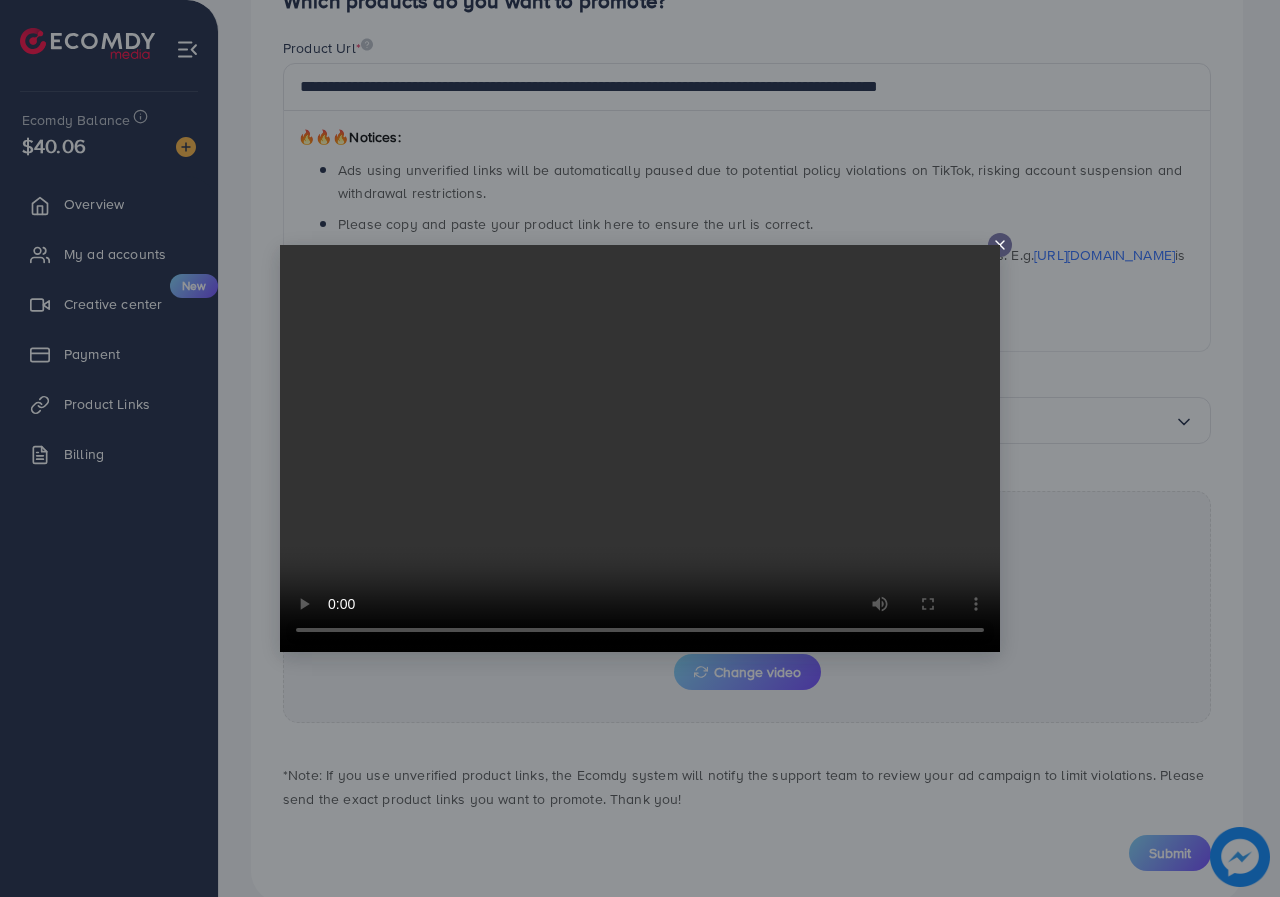 click 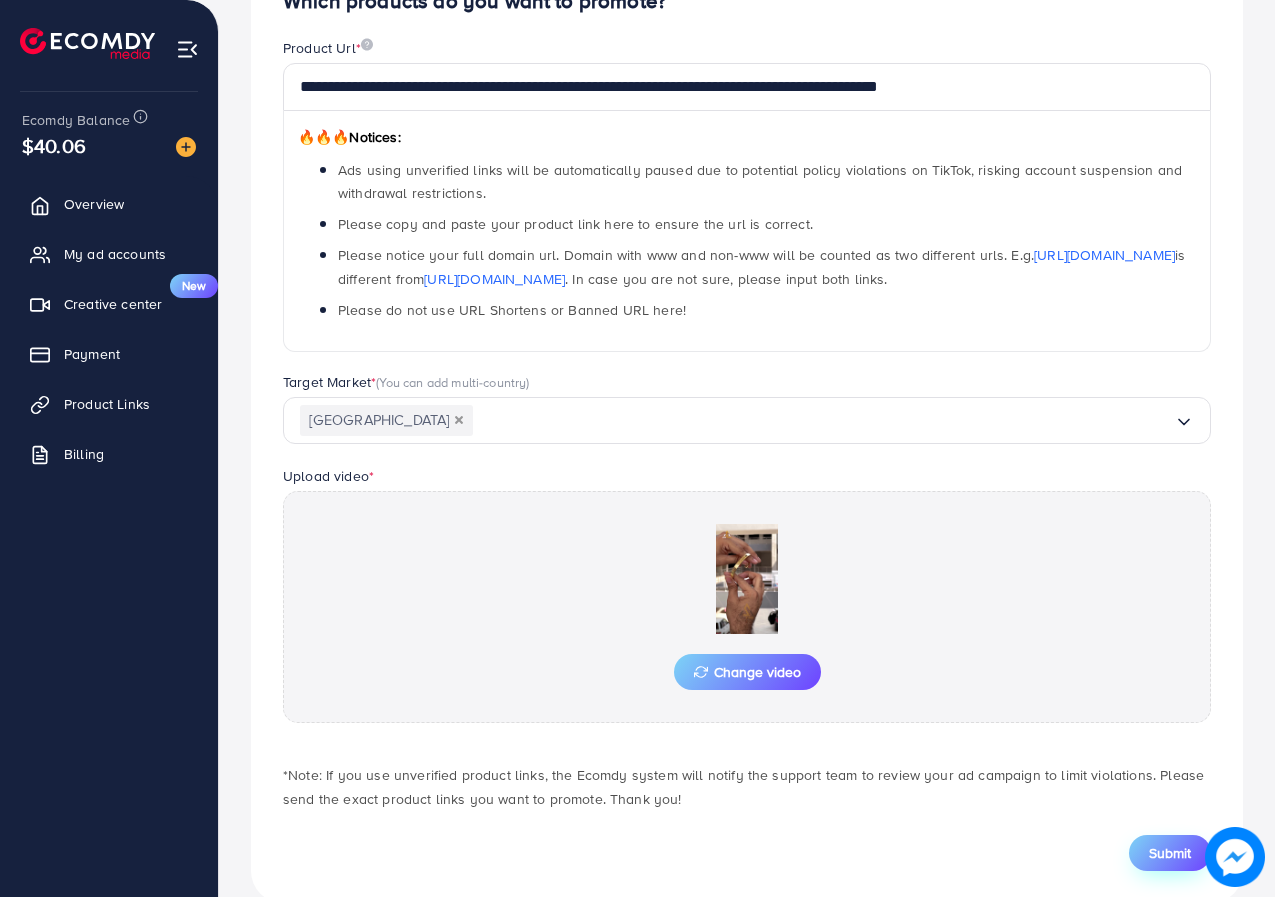 click on "Submit" at bounding box center [1170, 853] 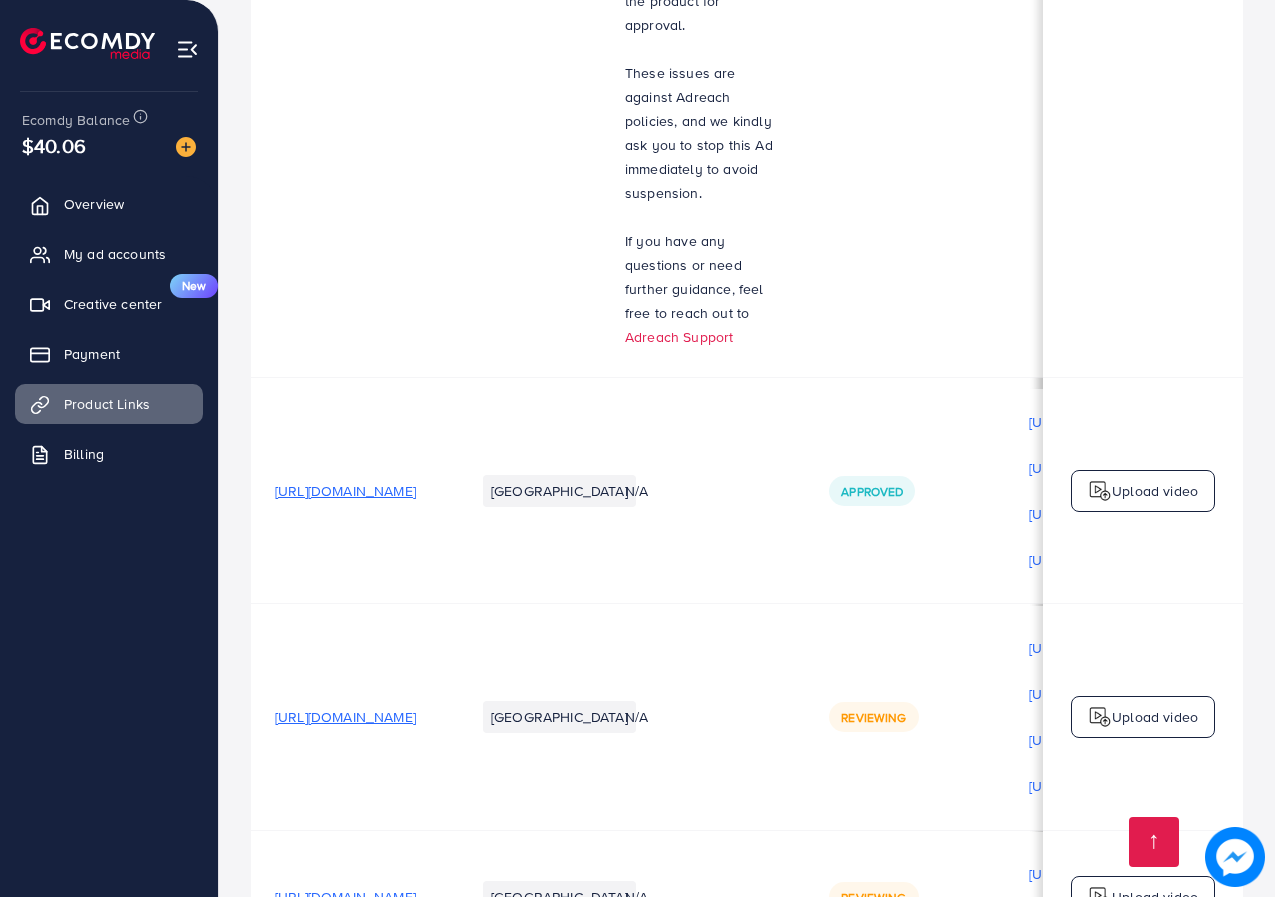 scroll, scrollTop: 3893, scrollLeft: 0, axis: vertical 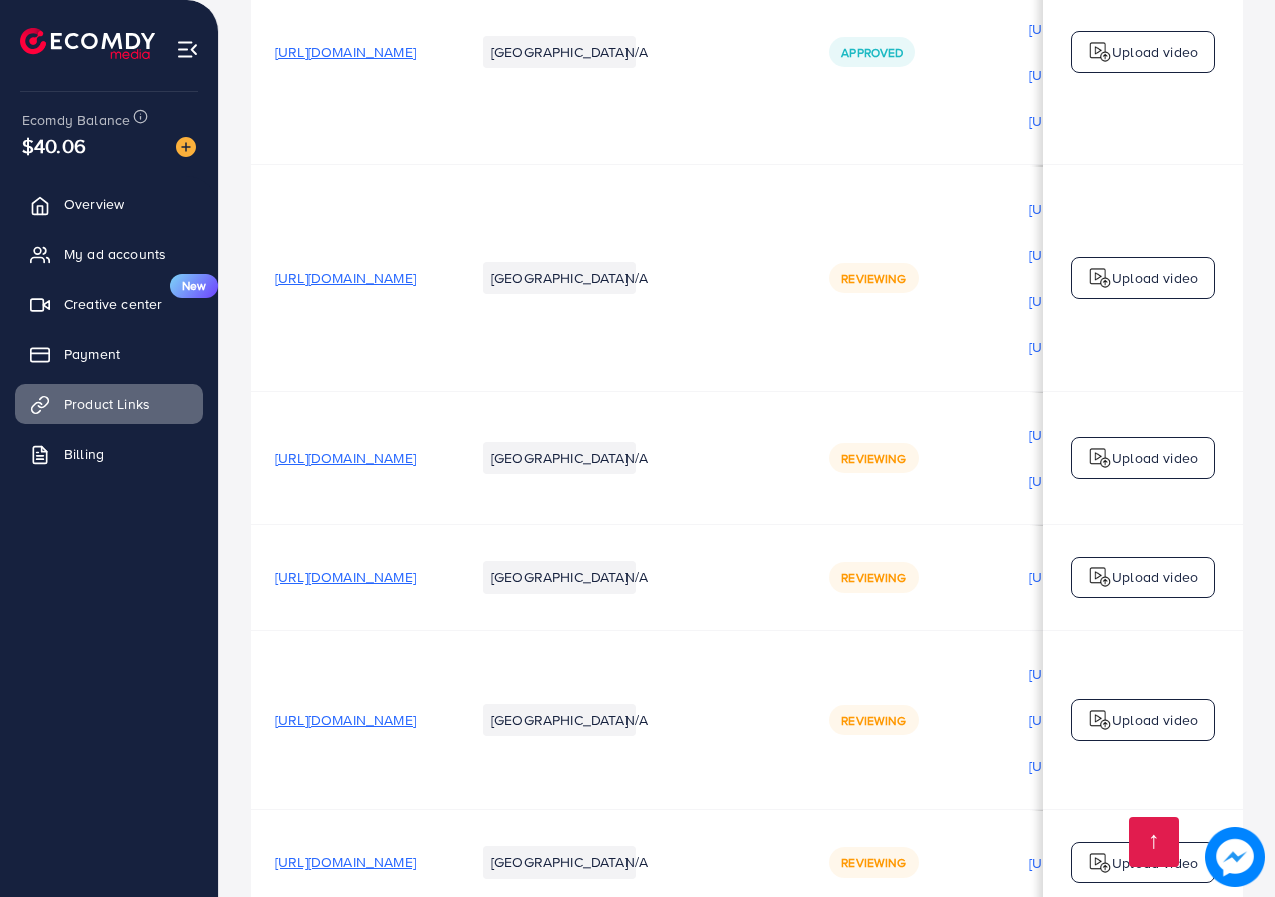 click on "https://asiastore.com.pk/products/customize-gold-bracelets-bangles-for-men-women-custom-engraved" at bounding box center [345, 862] 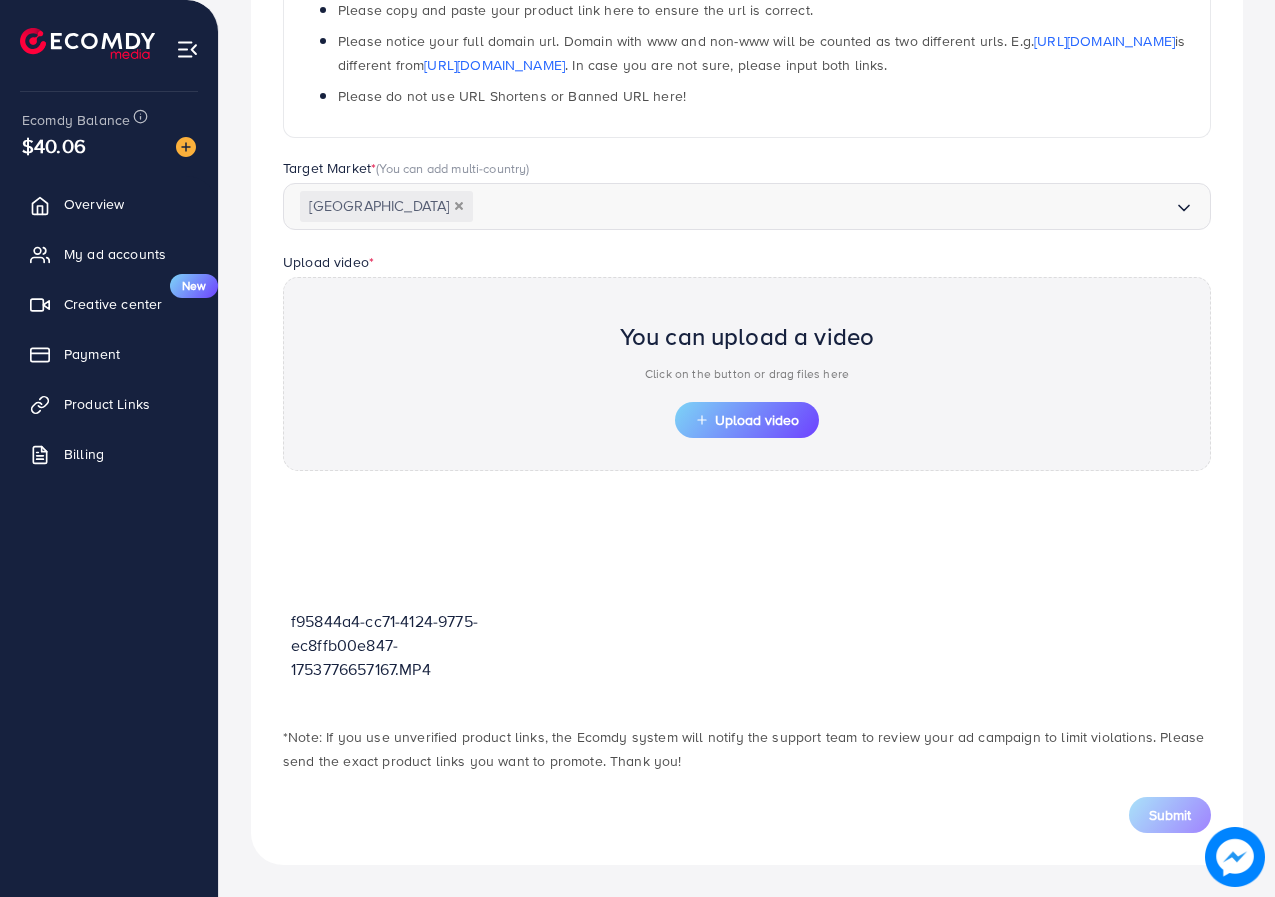 scroll, scrollTop: 440, scrollLeft: 0, axis: vertical 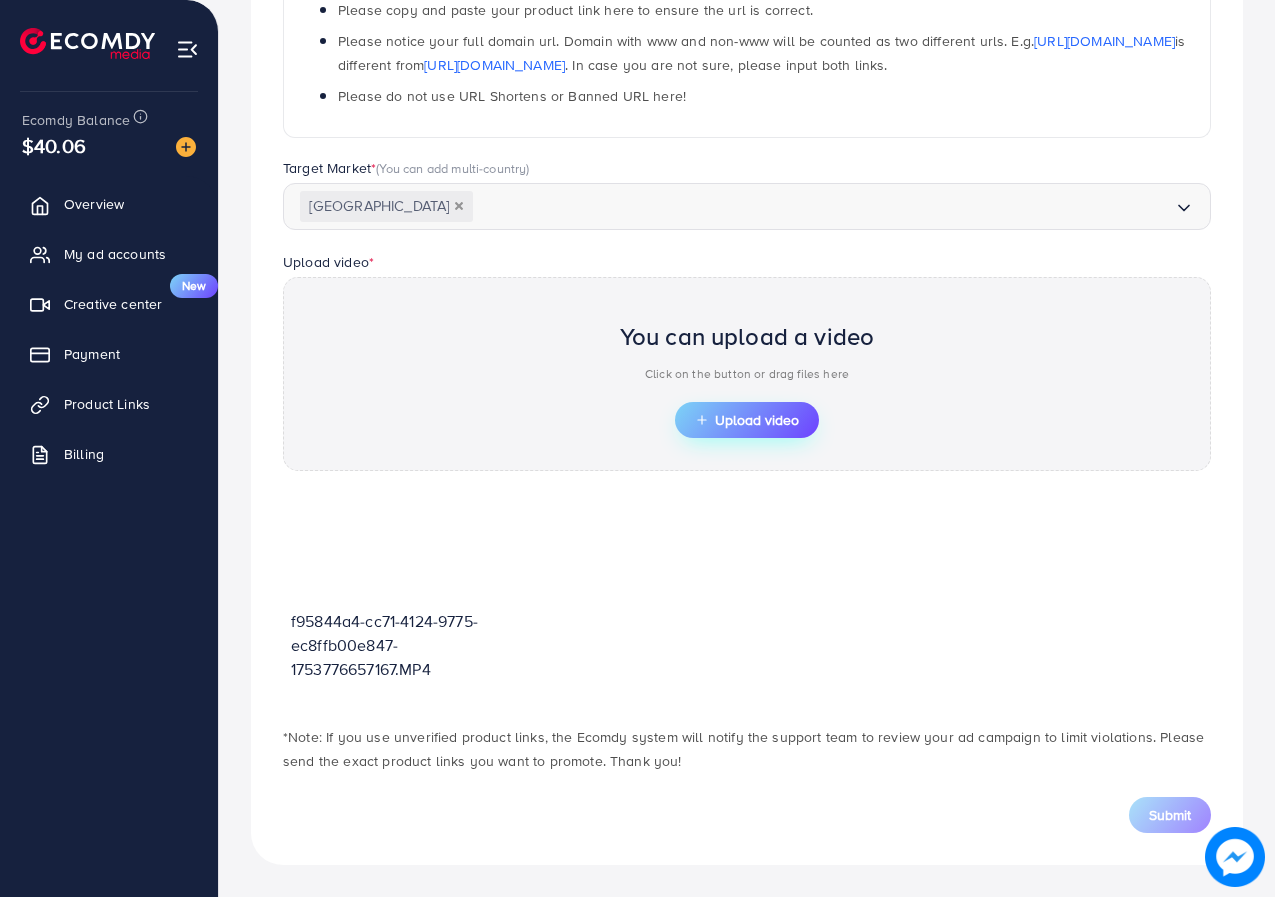 click on "Upload video" at bounding box center (747, 420) 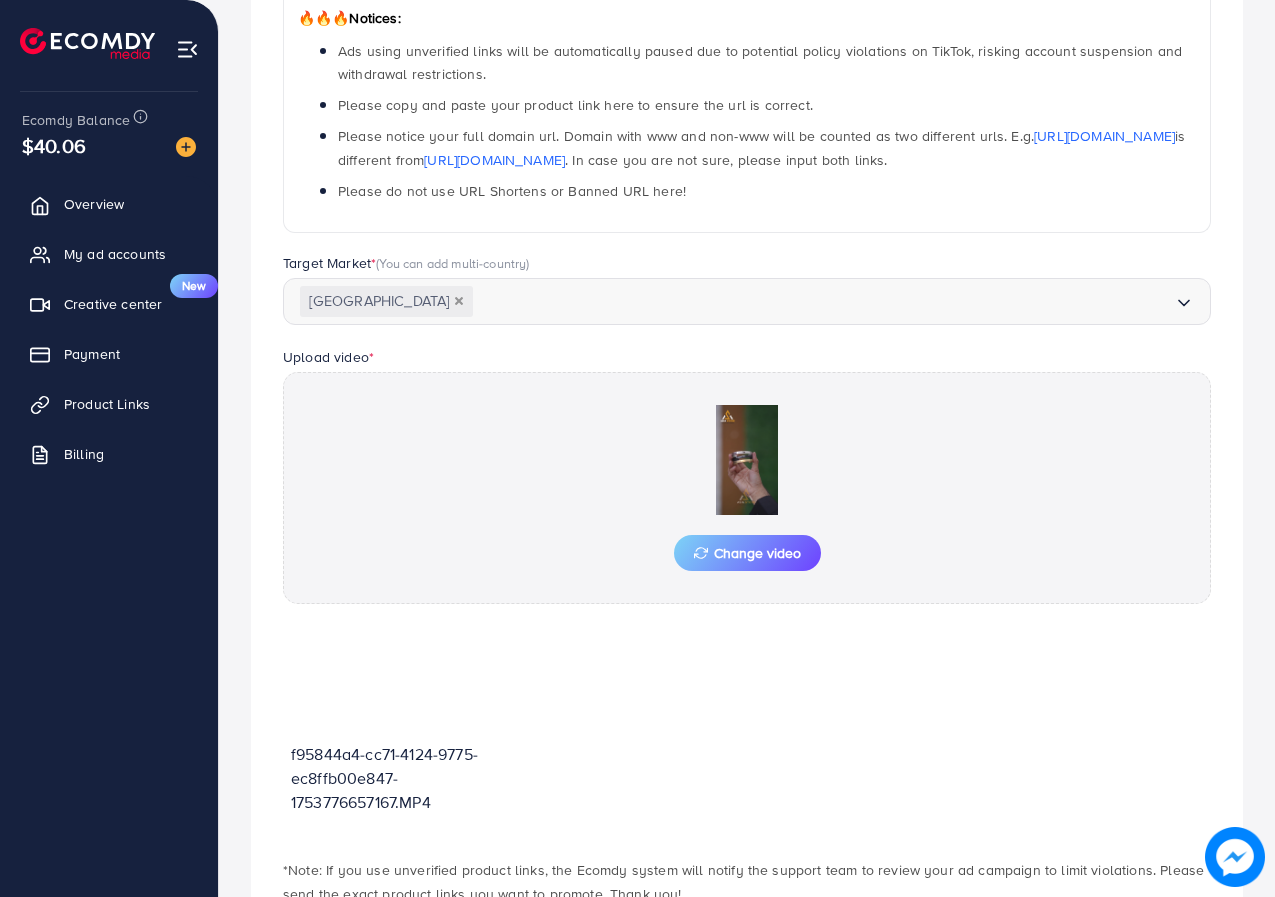 scroll, scrollTop: 440, scrollLeft: 0, axis: vertical 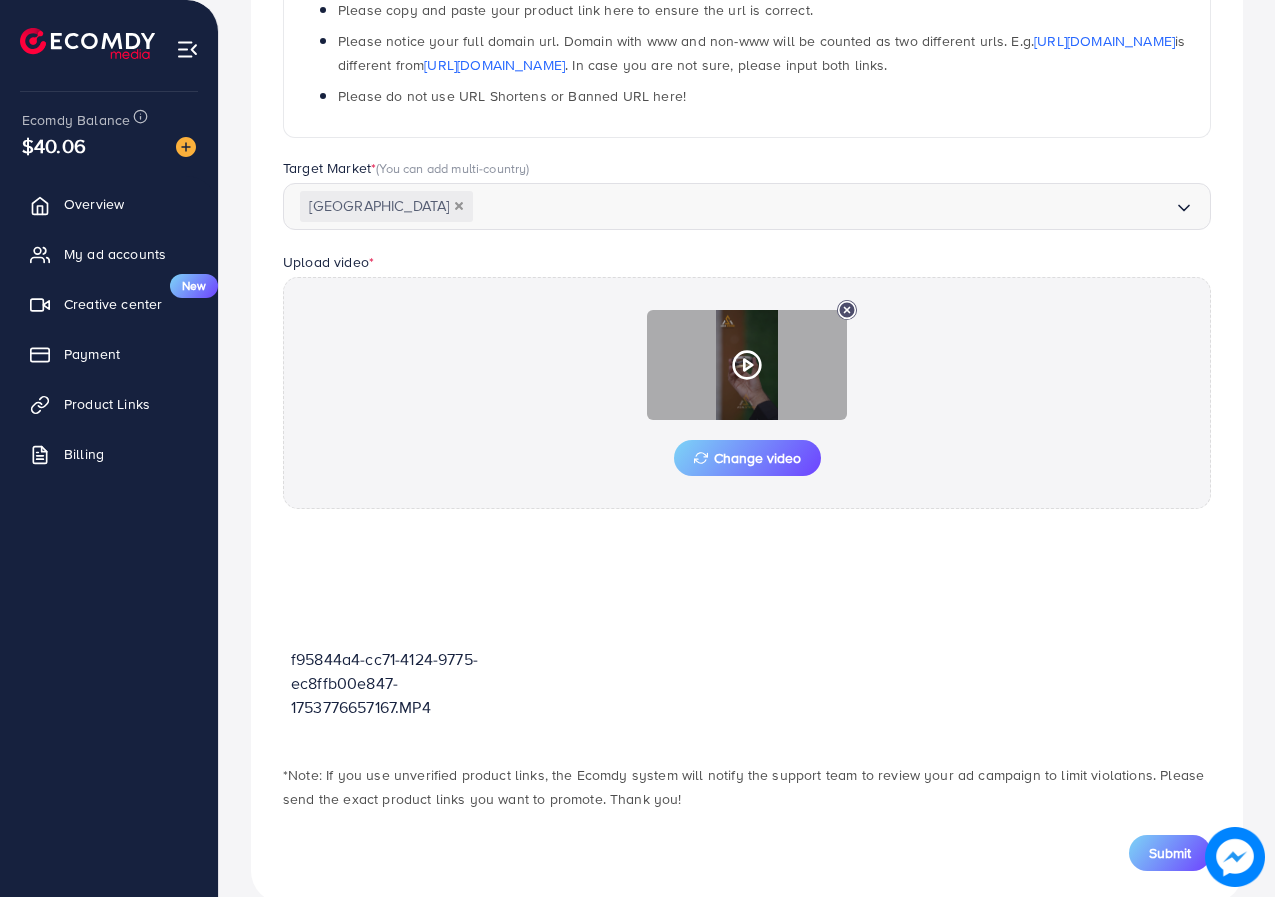 click 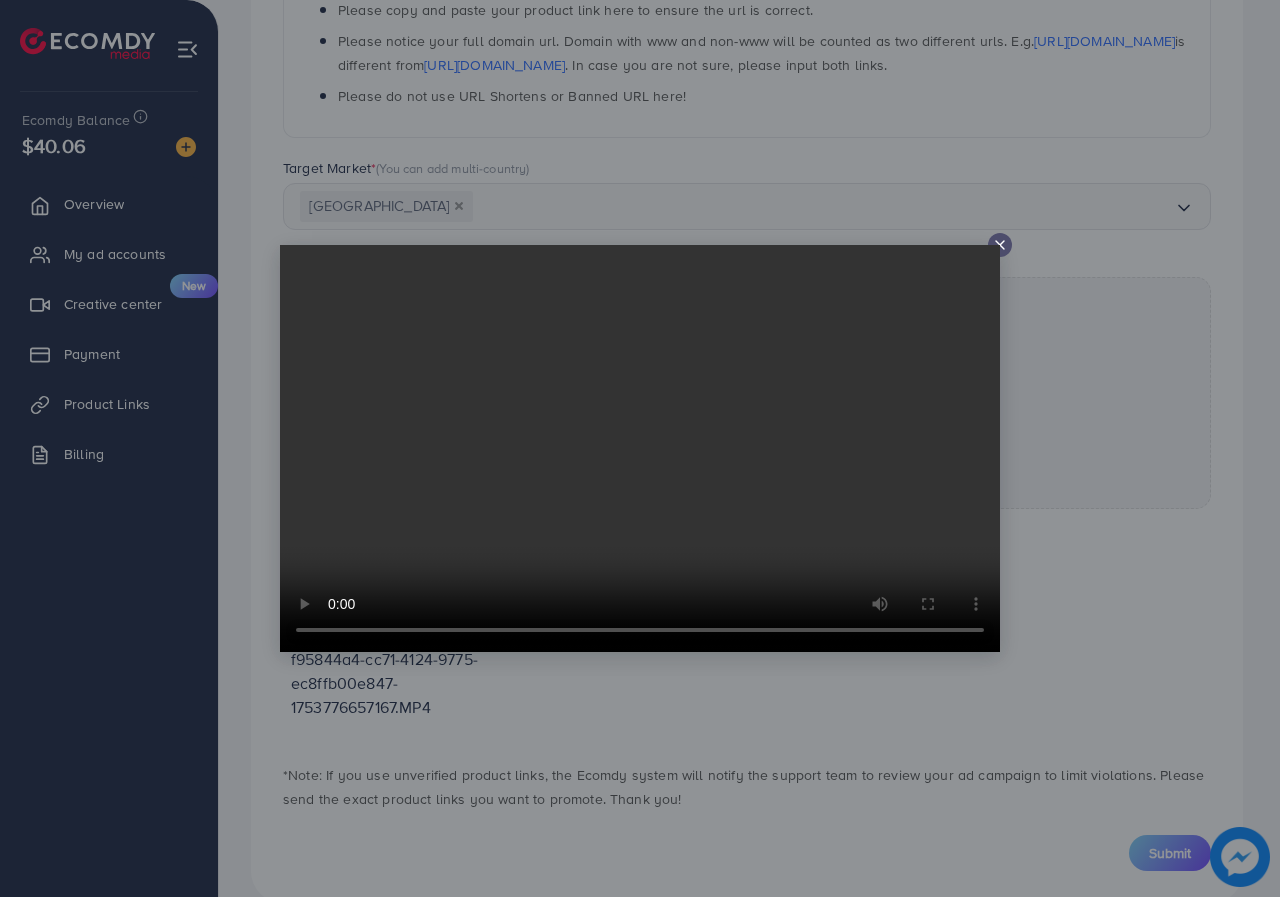 click 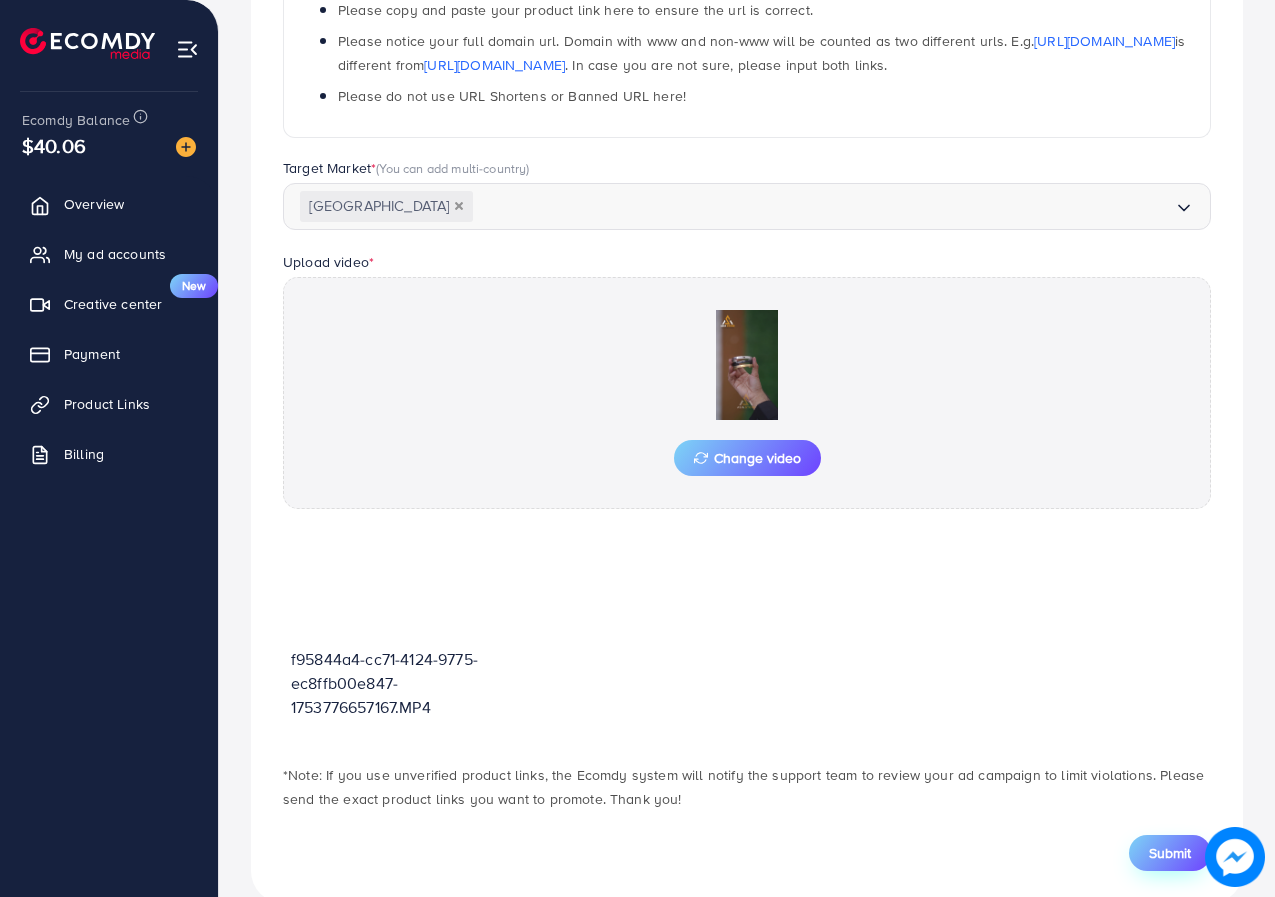 click on "Submit" at bounding box center (1170, 853) 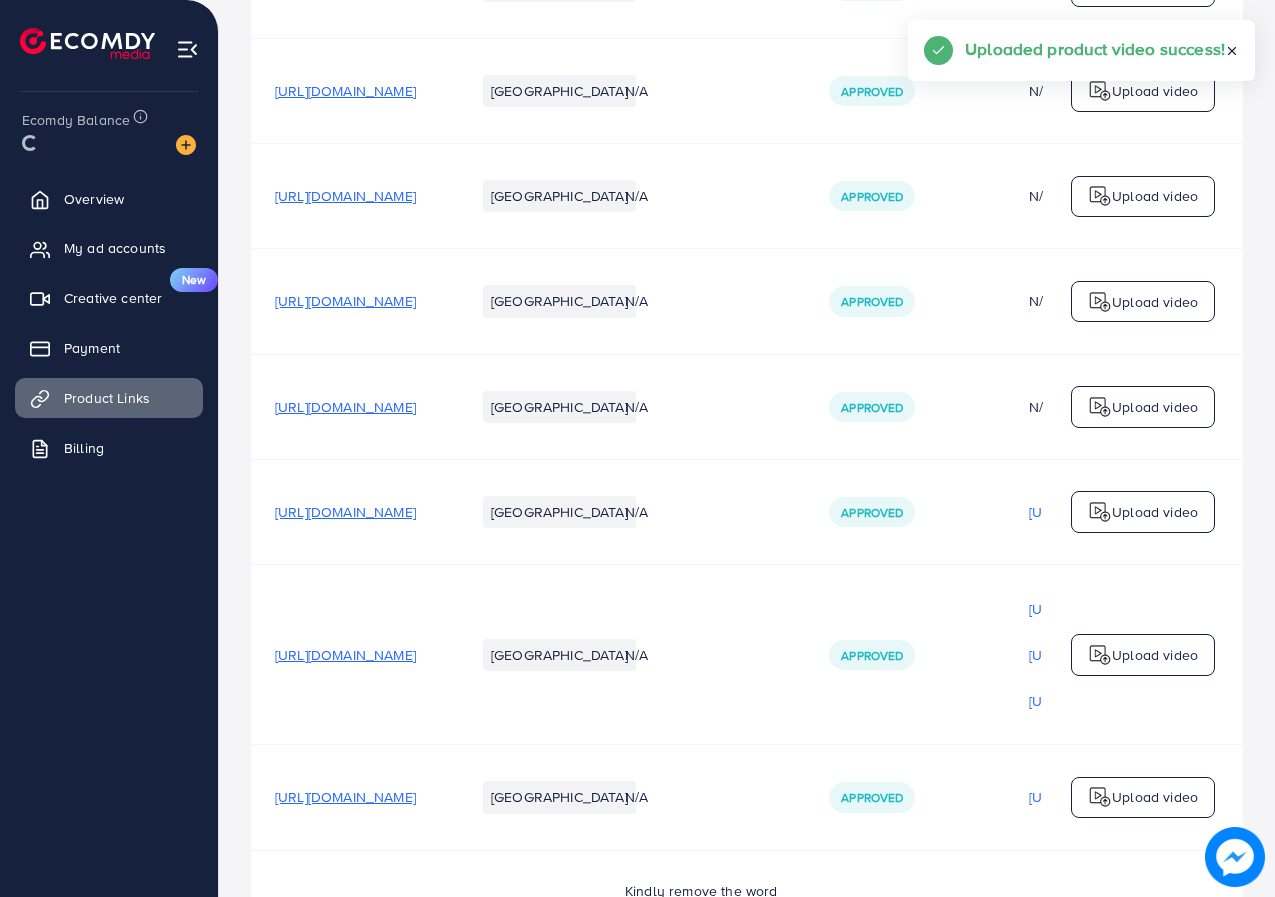scroll, scrollTop: 0, scrollLeft: 0, axis: both 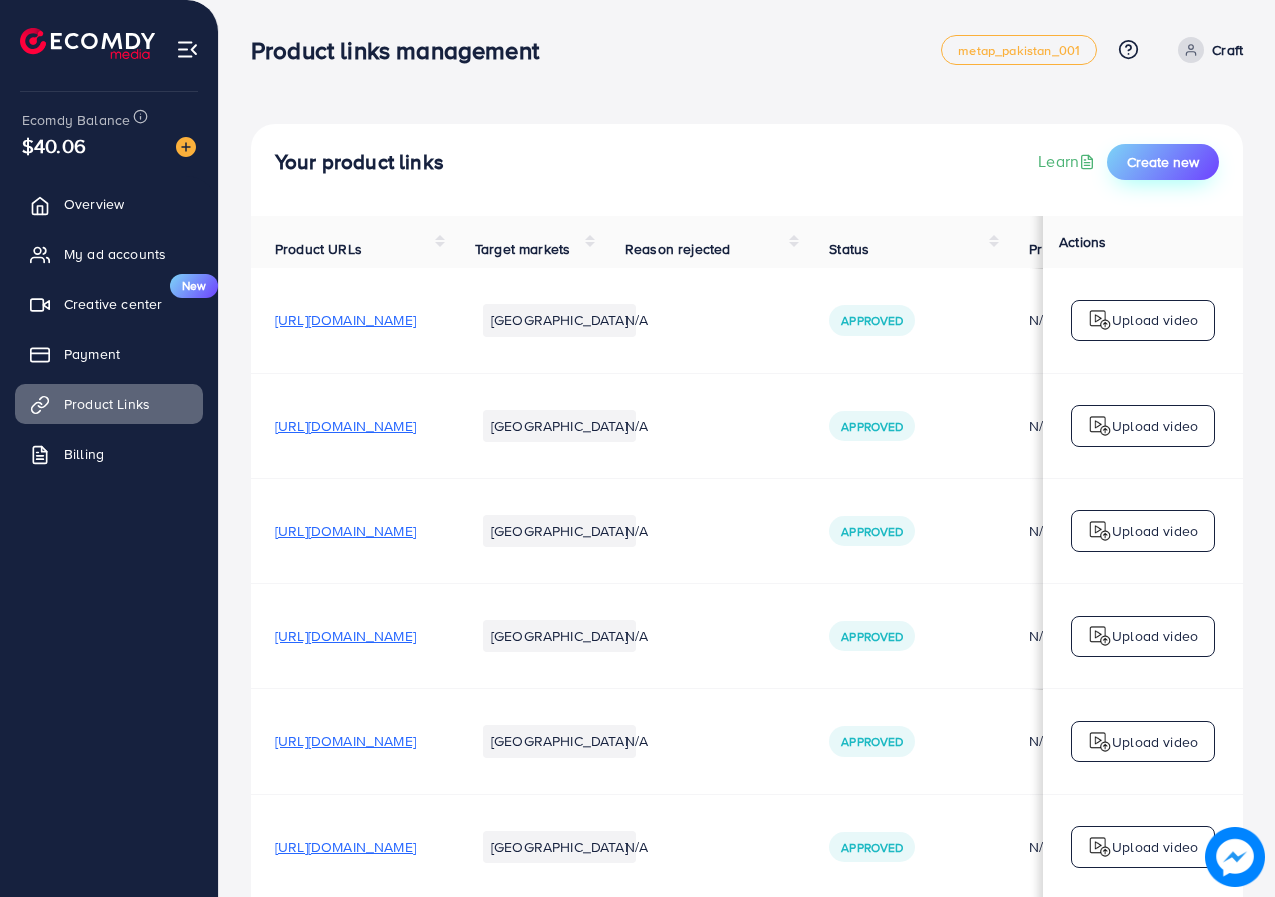 click on "Create new" at bounding box center (1163, 162) 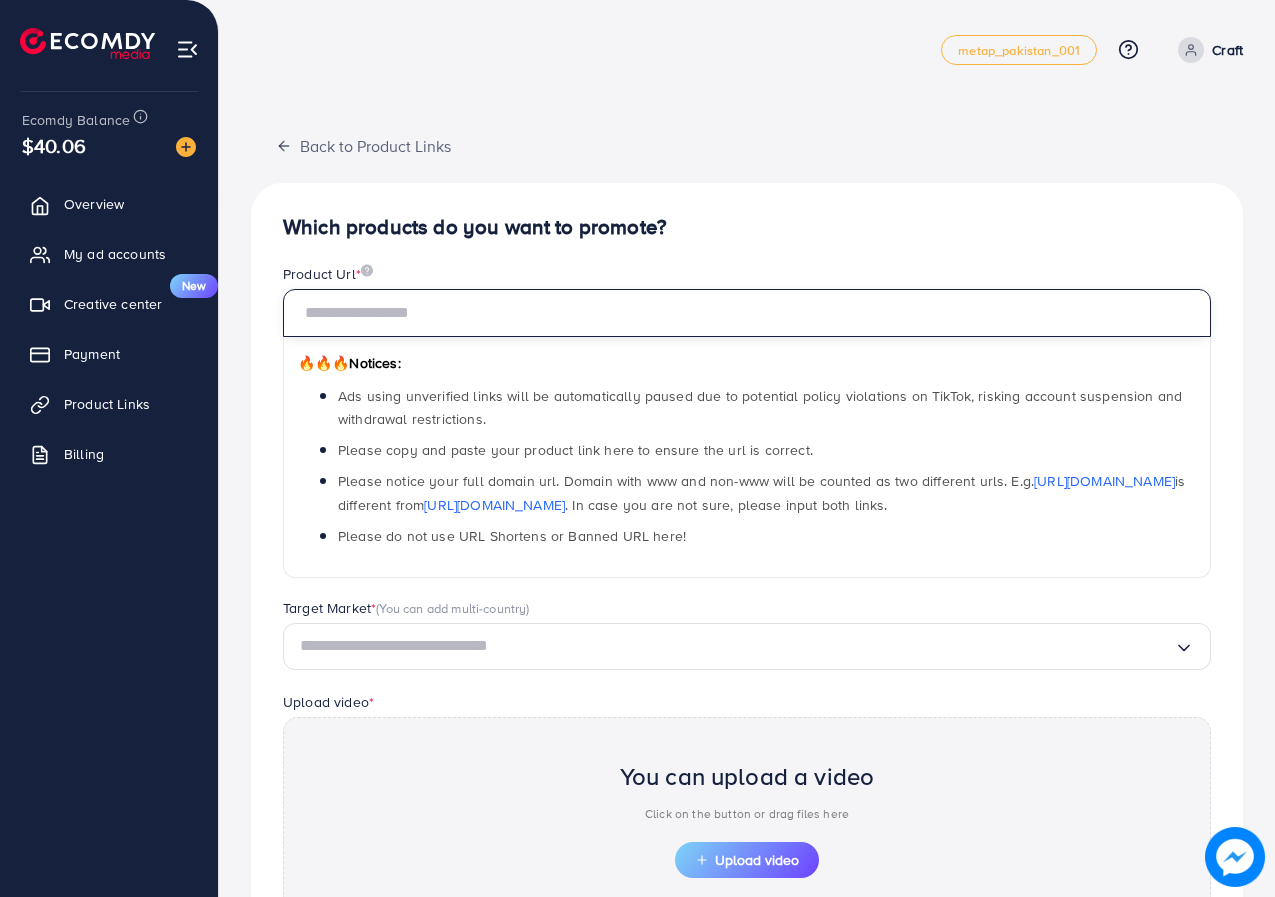 click at bounding box center [747, 313] 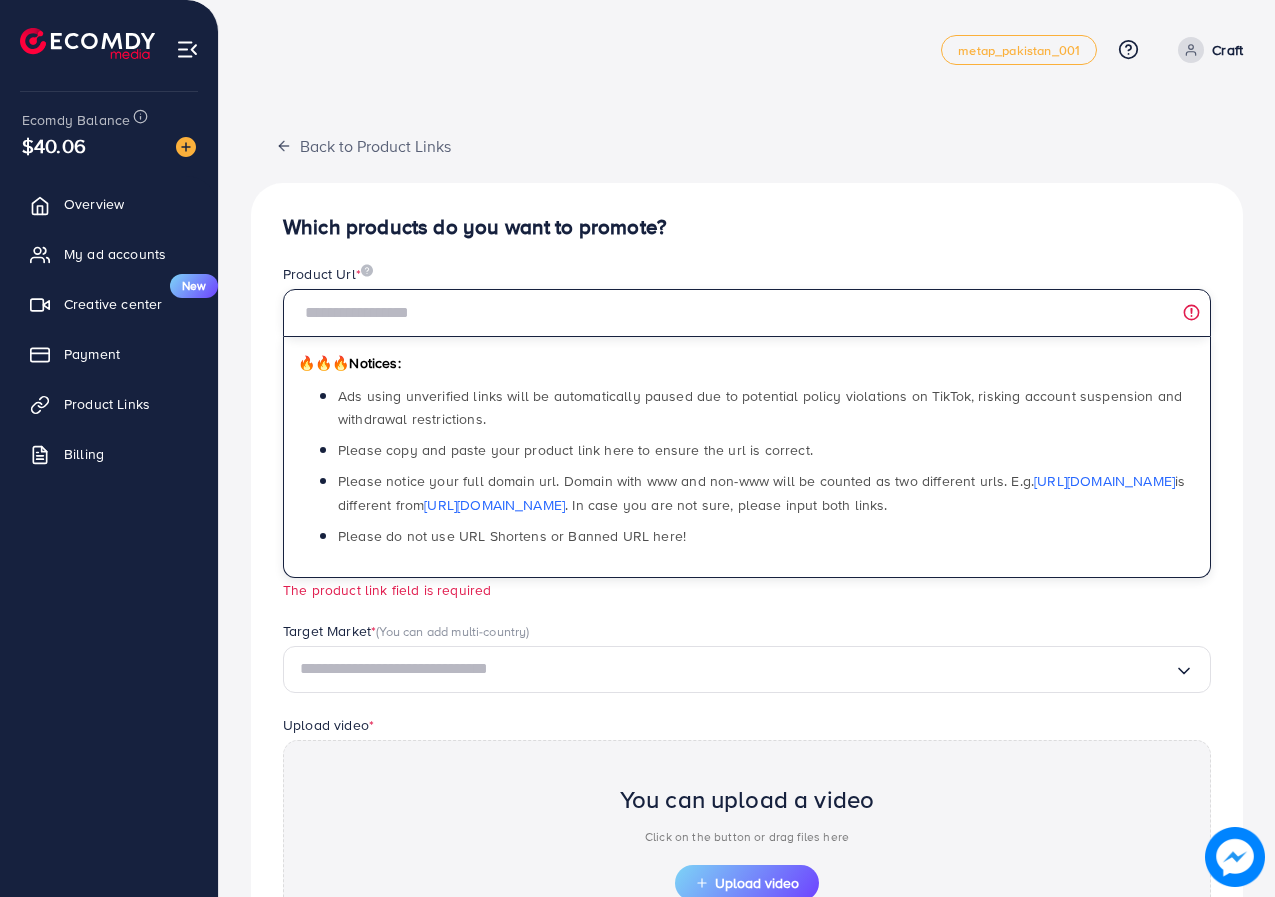 click at bounding box center [747, 313] 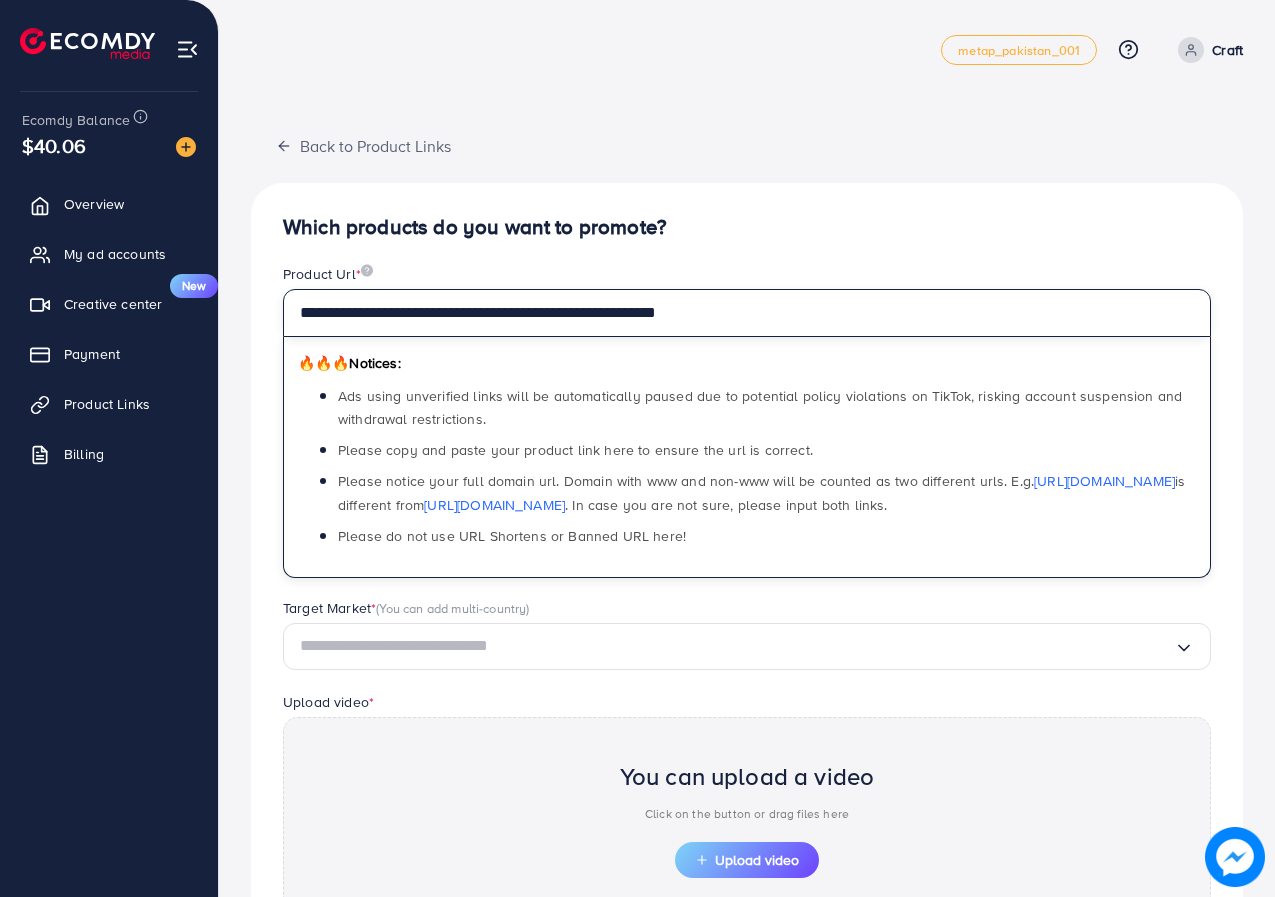 type on "**********" 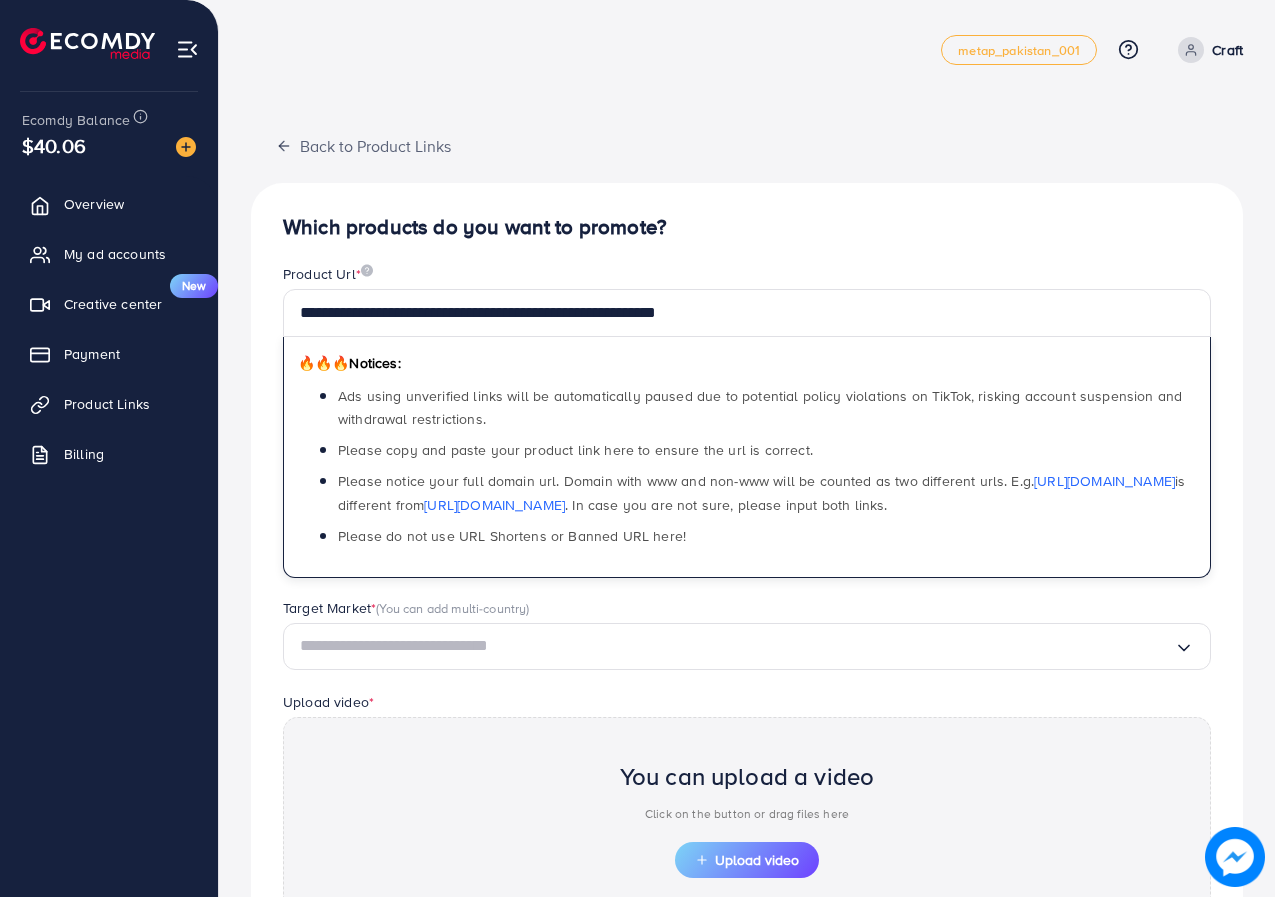 click at bounding box center [737, 646] 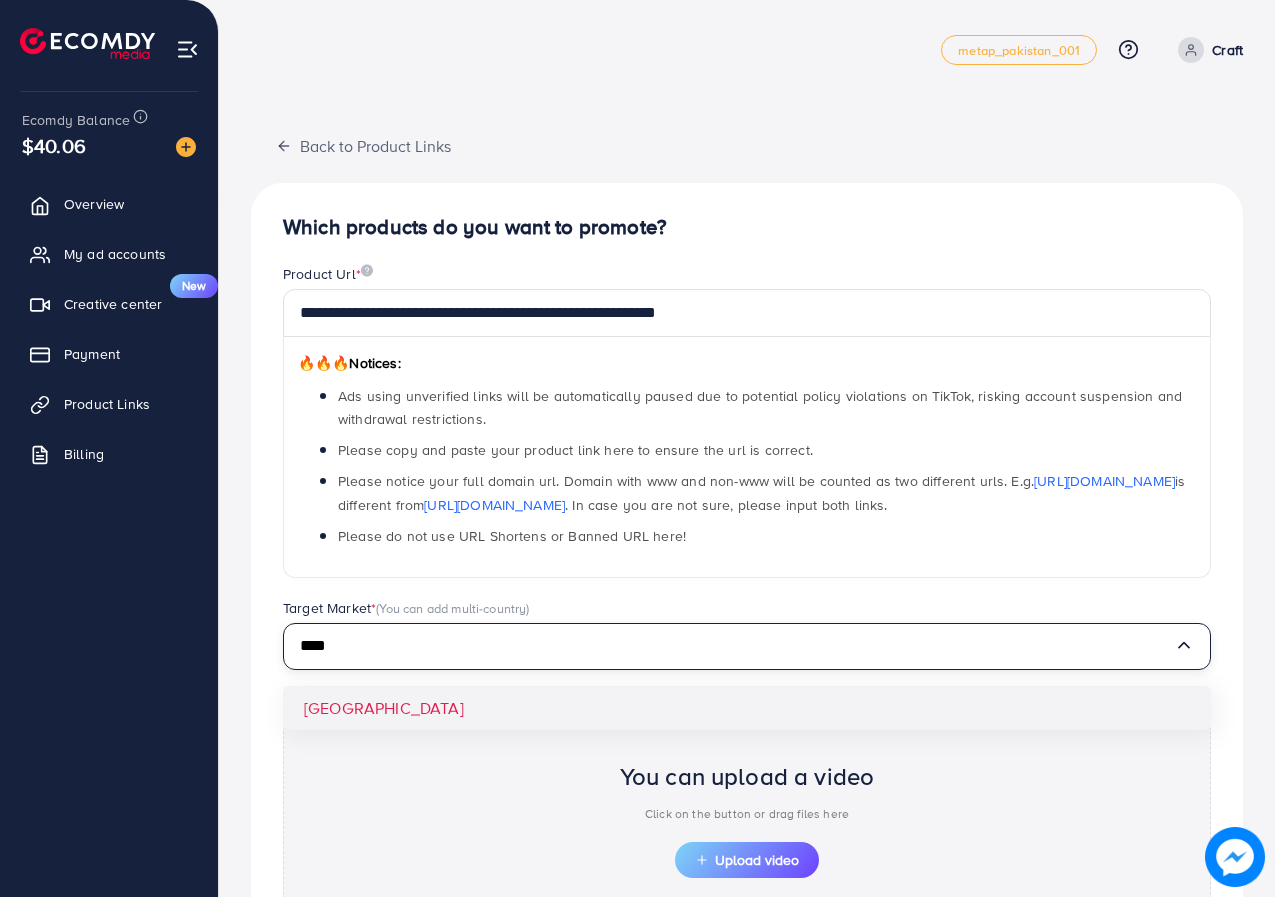 type on "****" 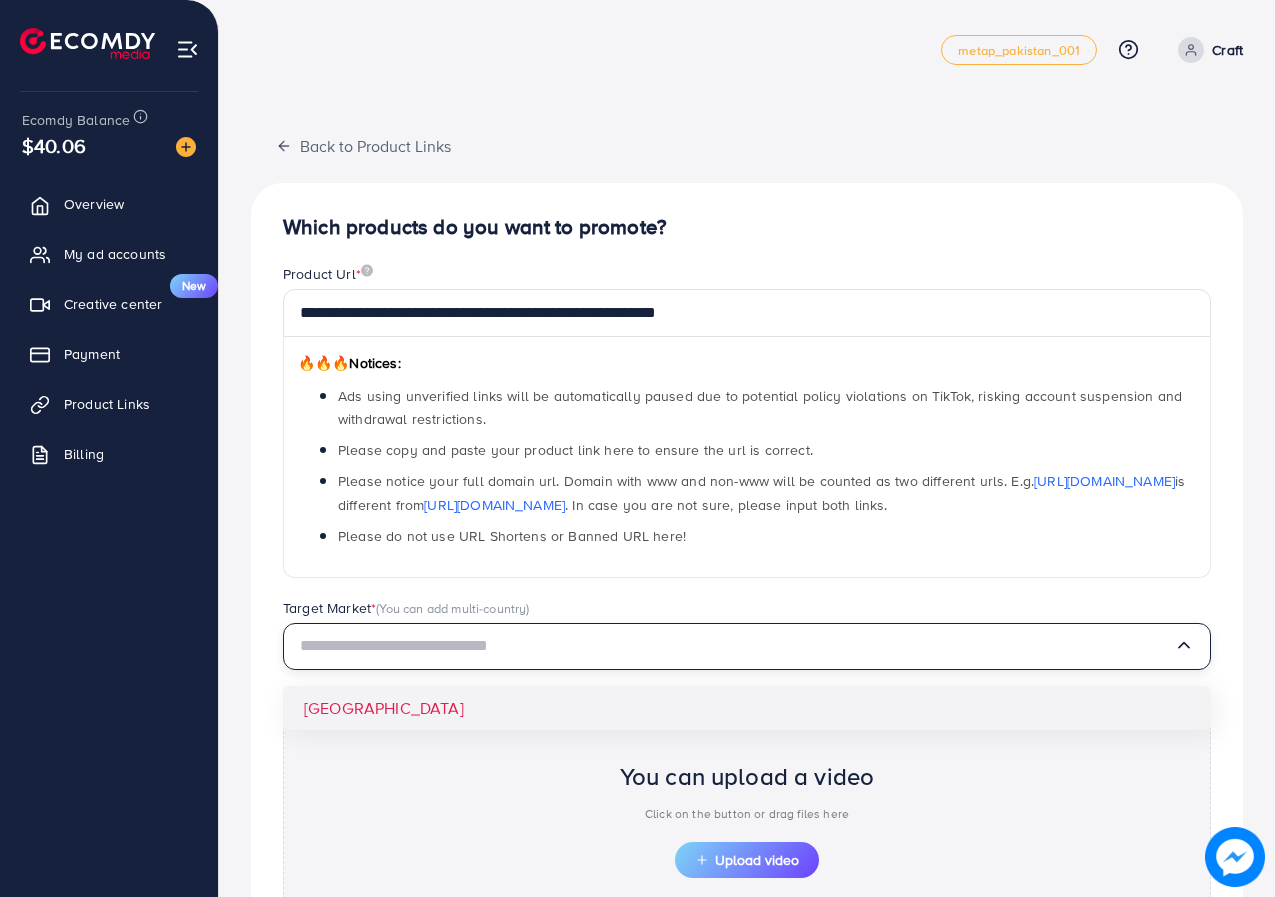 click on "**********" at bounding box center (747, 637) 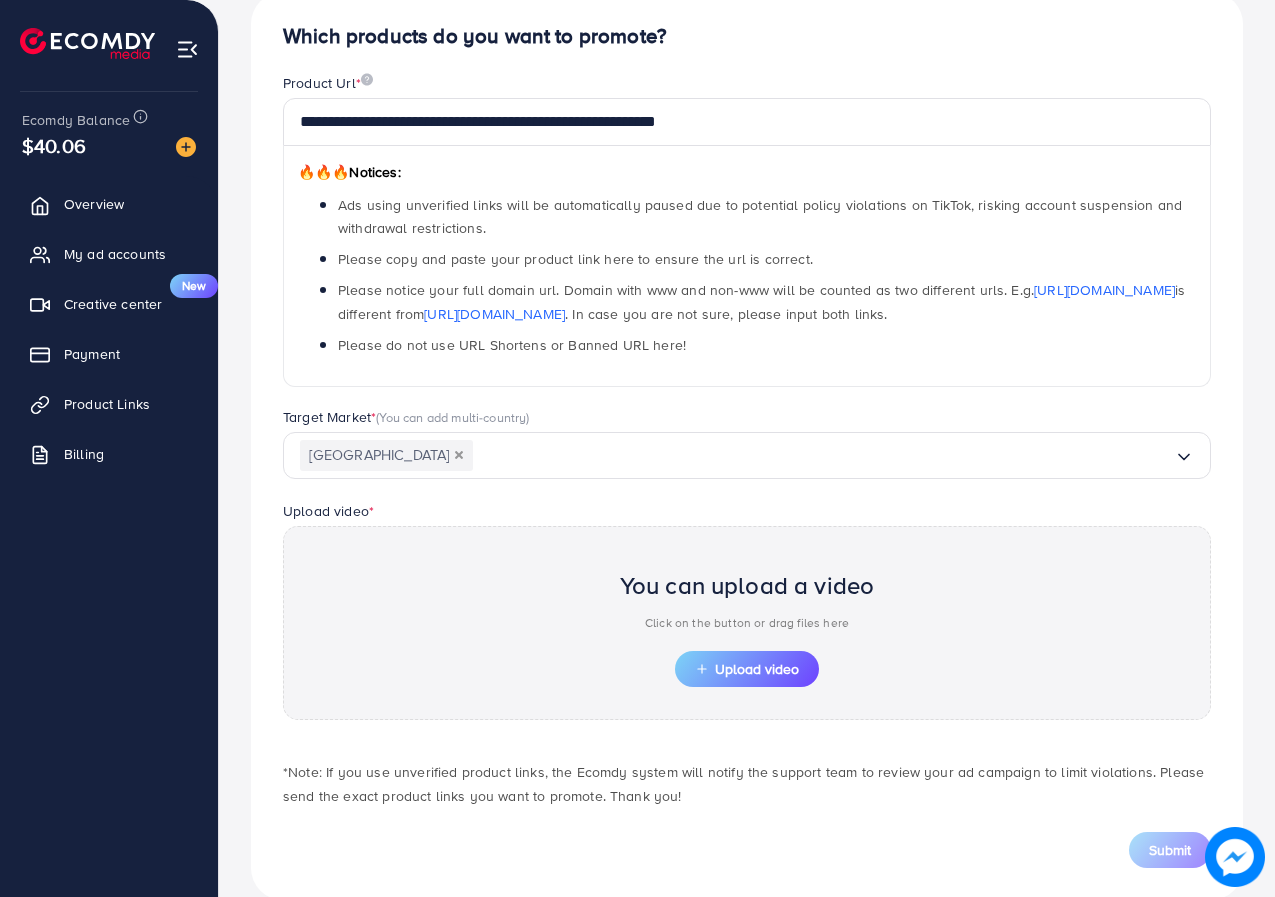scroll, scrollTop: 226, scrollLeft: 0, axis: vertical 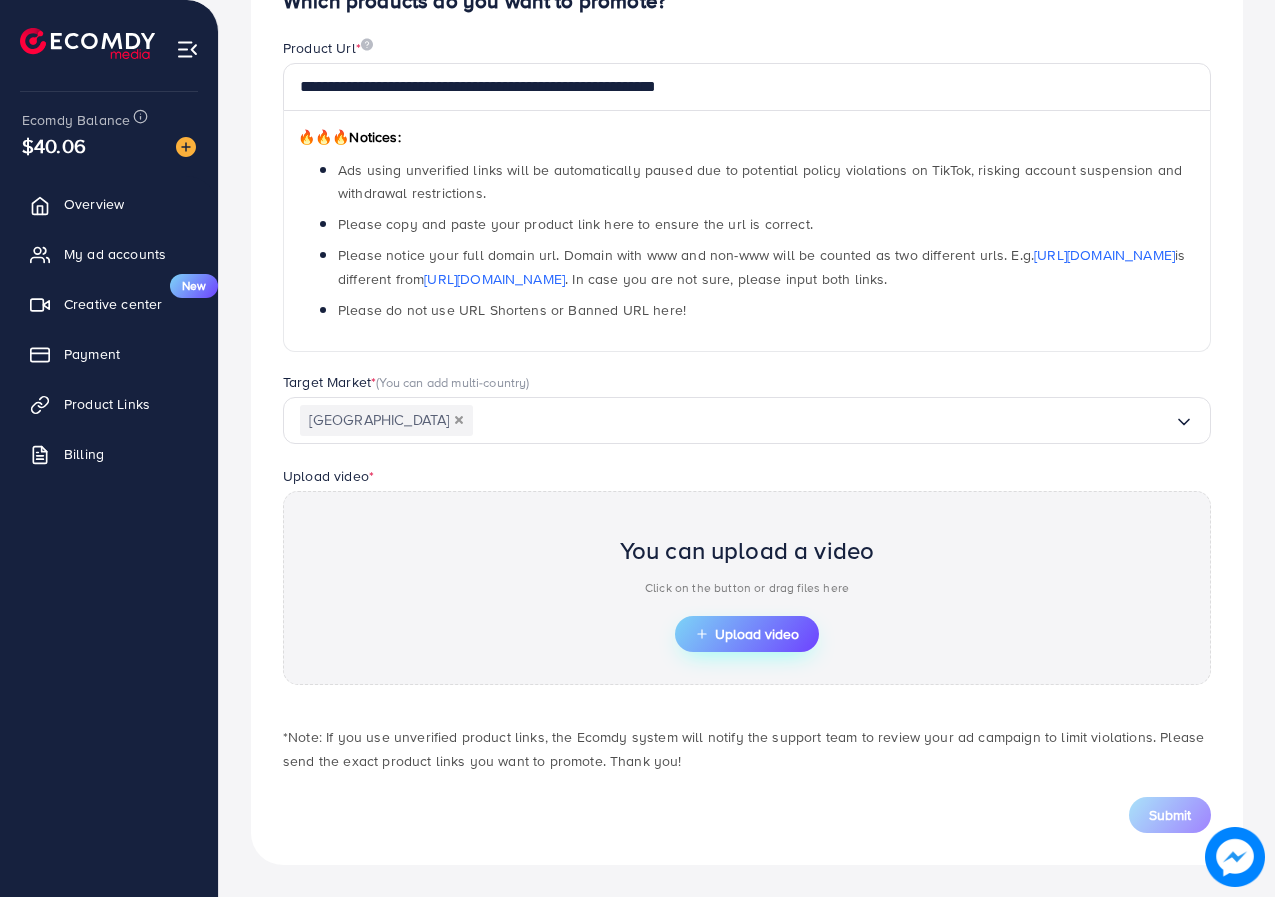 click 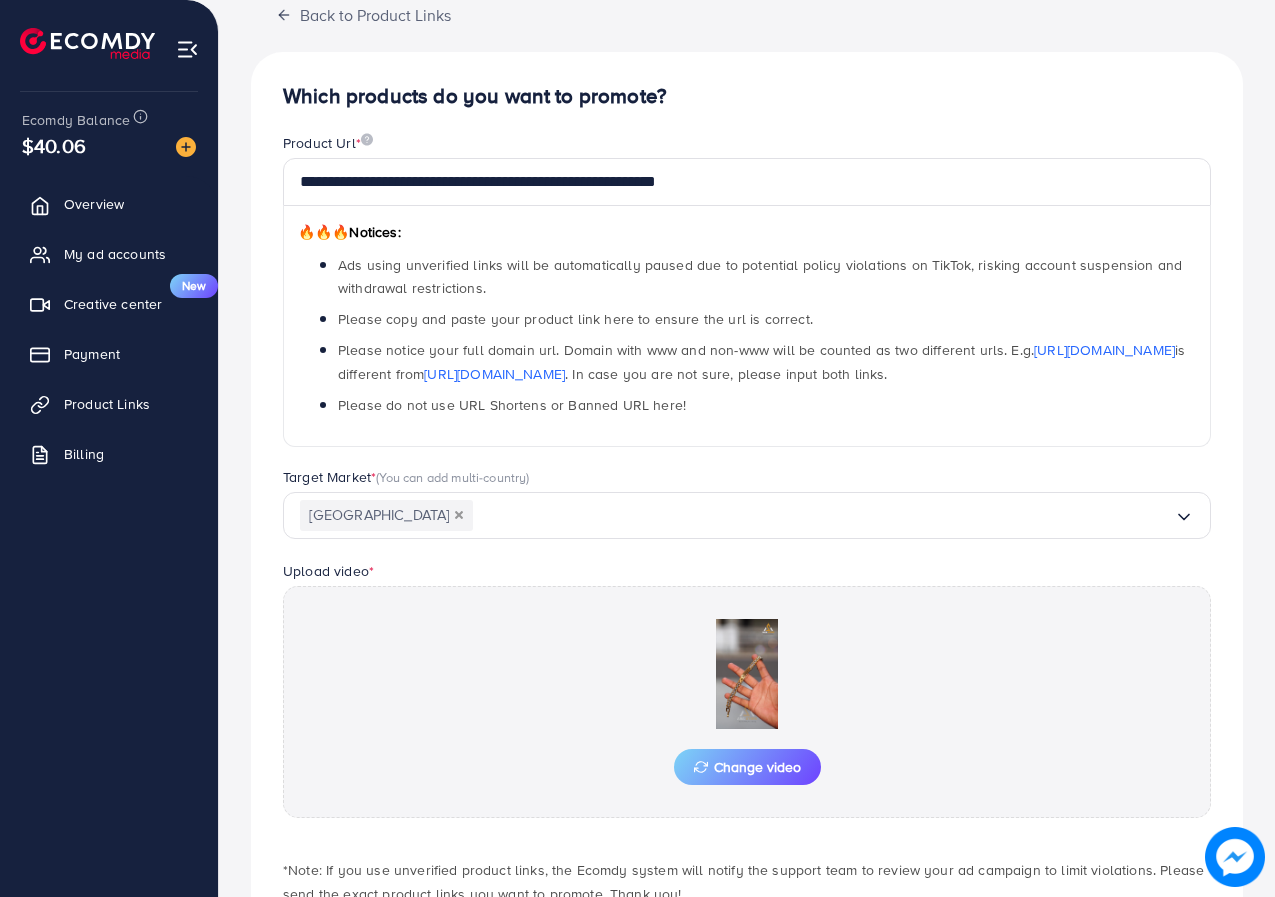 scroll, scrollTop: 226, scrollLeft: 0, axis: vertical 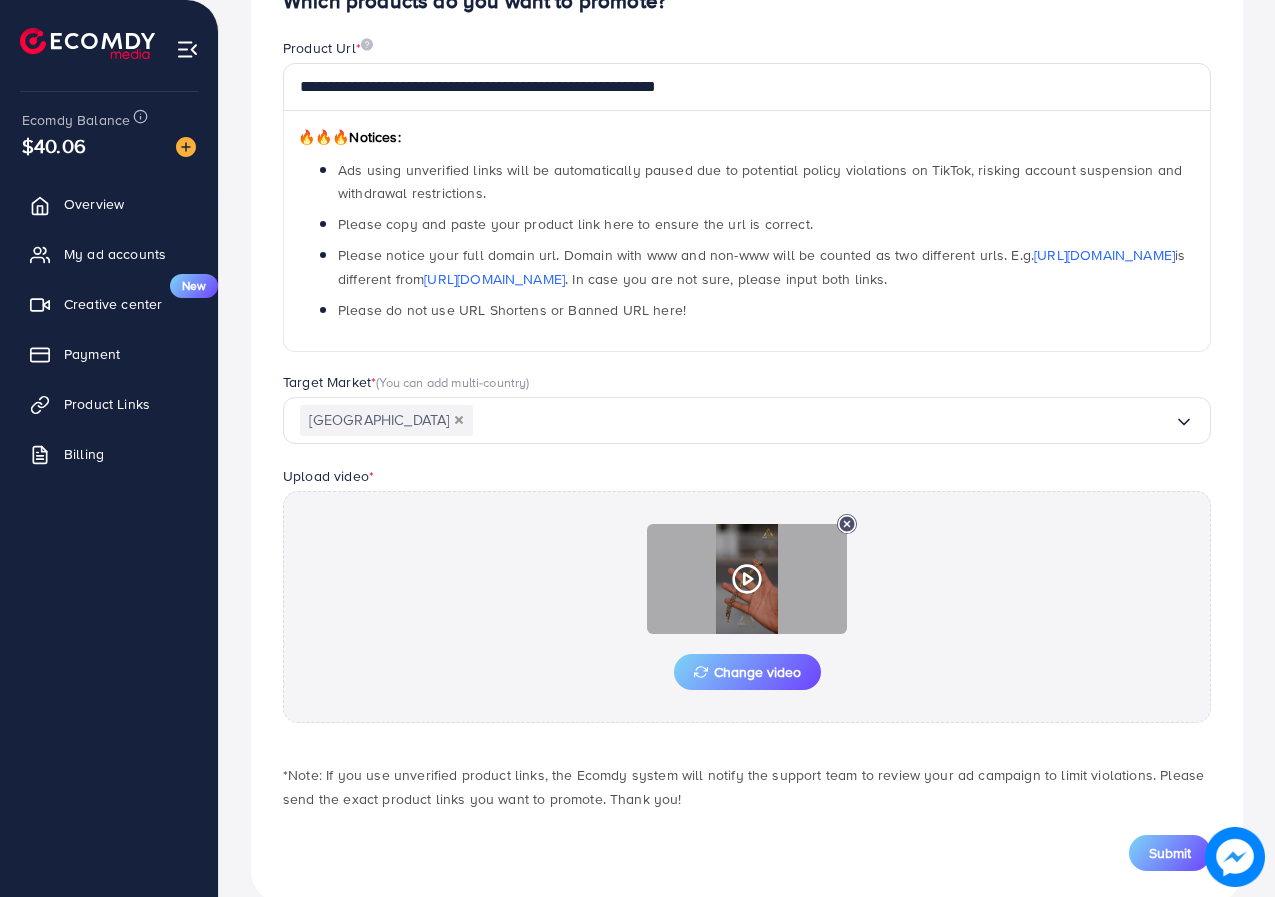 click 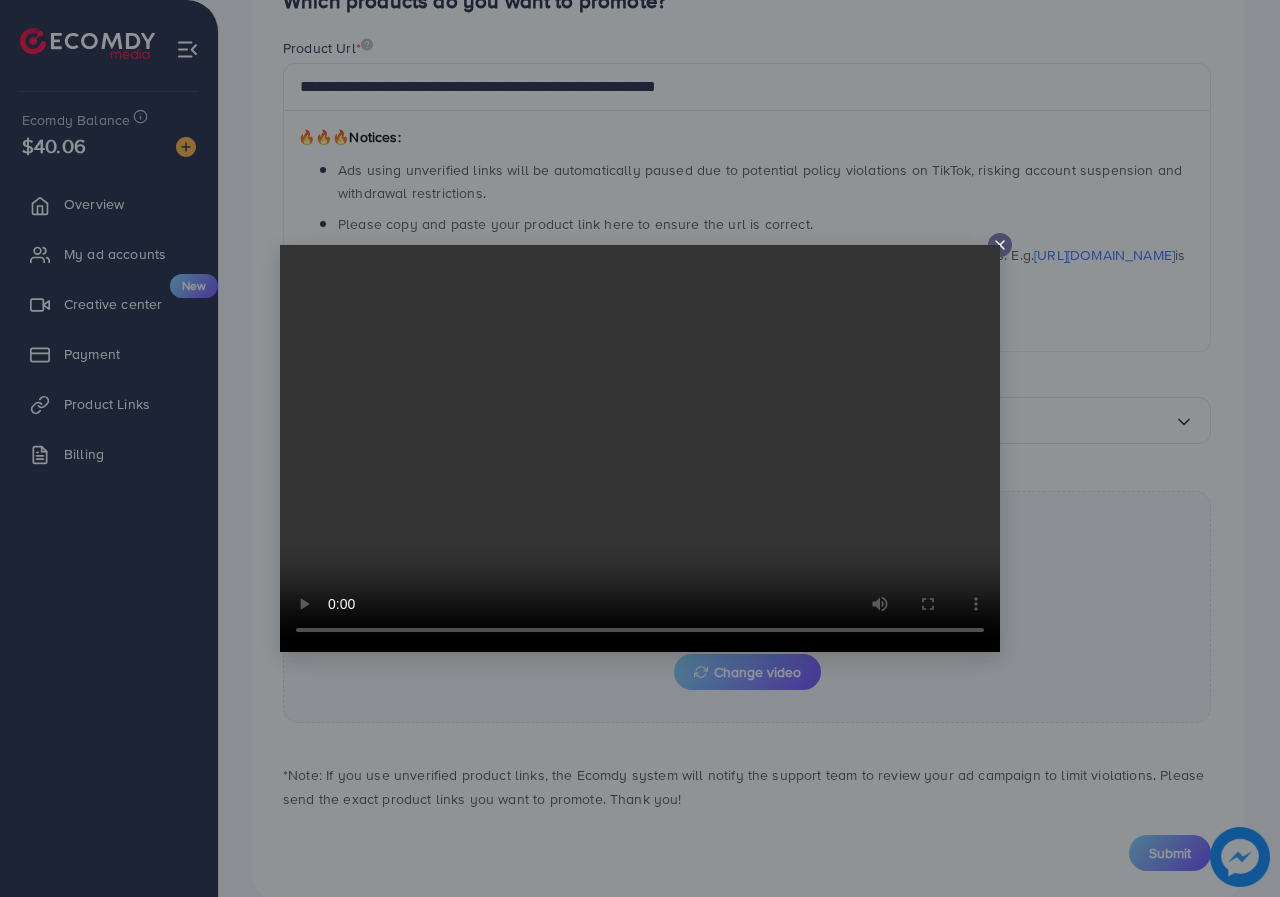 click 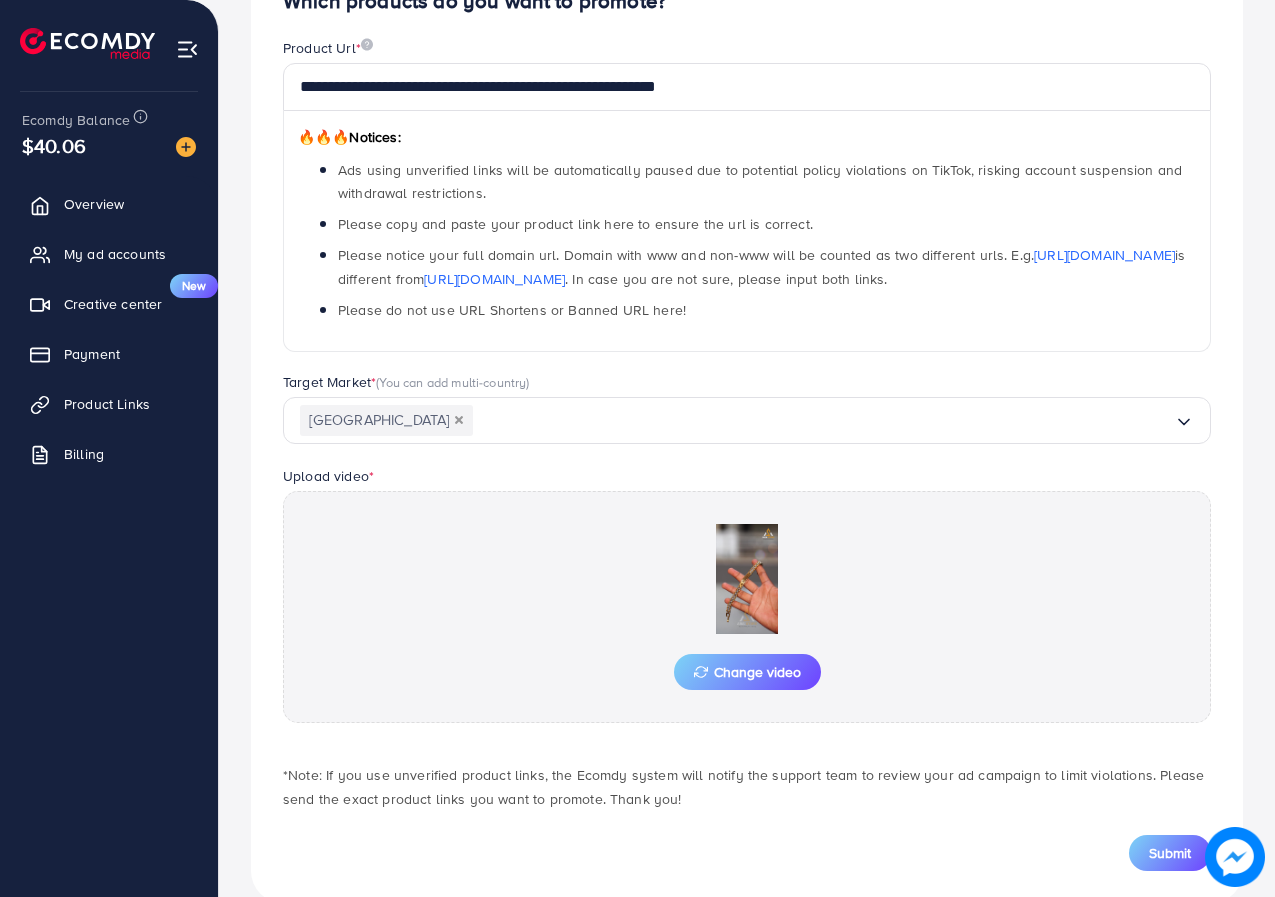 scroll, scrollTop: 264, scrollLeft: 0, axis: vertical 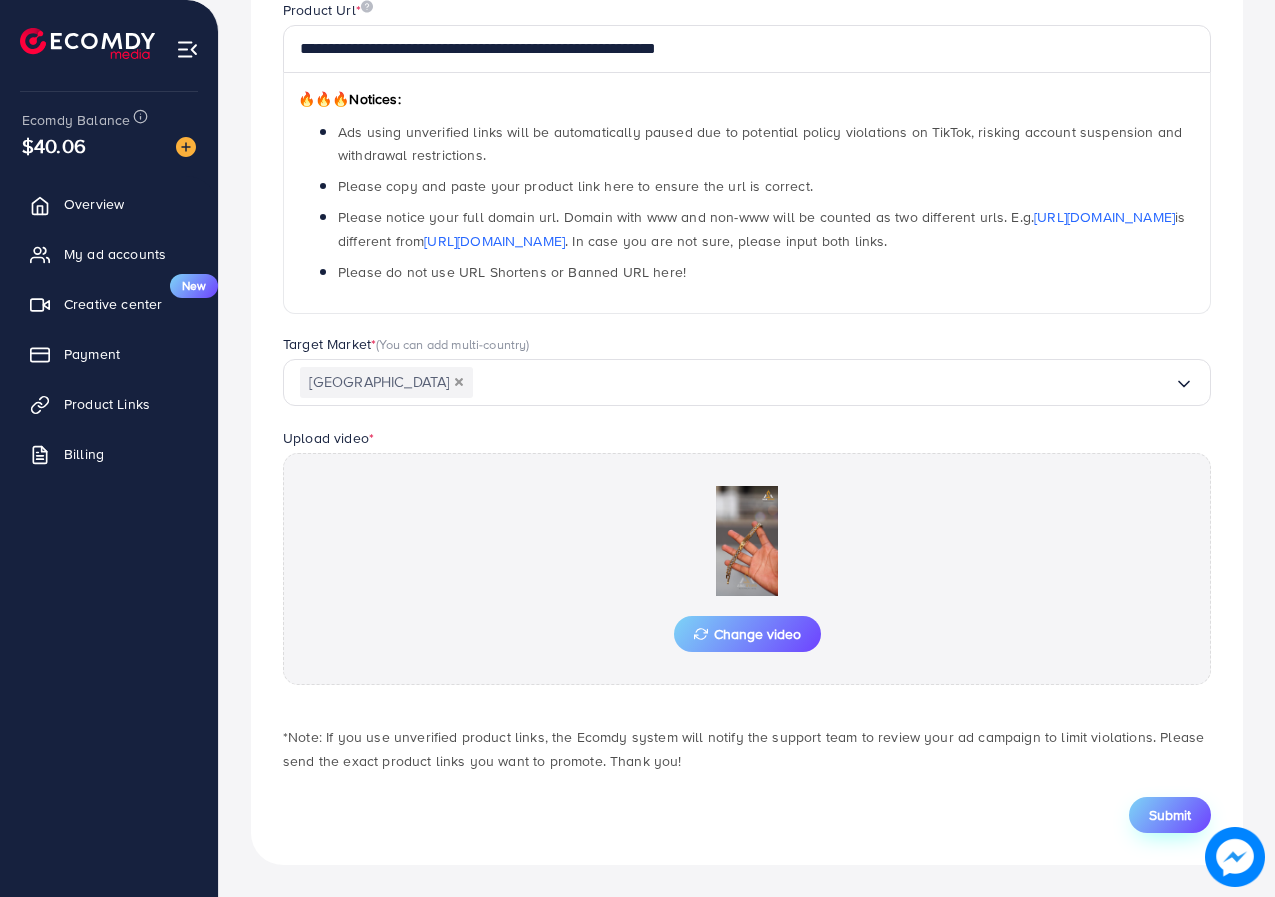 click on "Submit" at bounding box center [1170, 815] 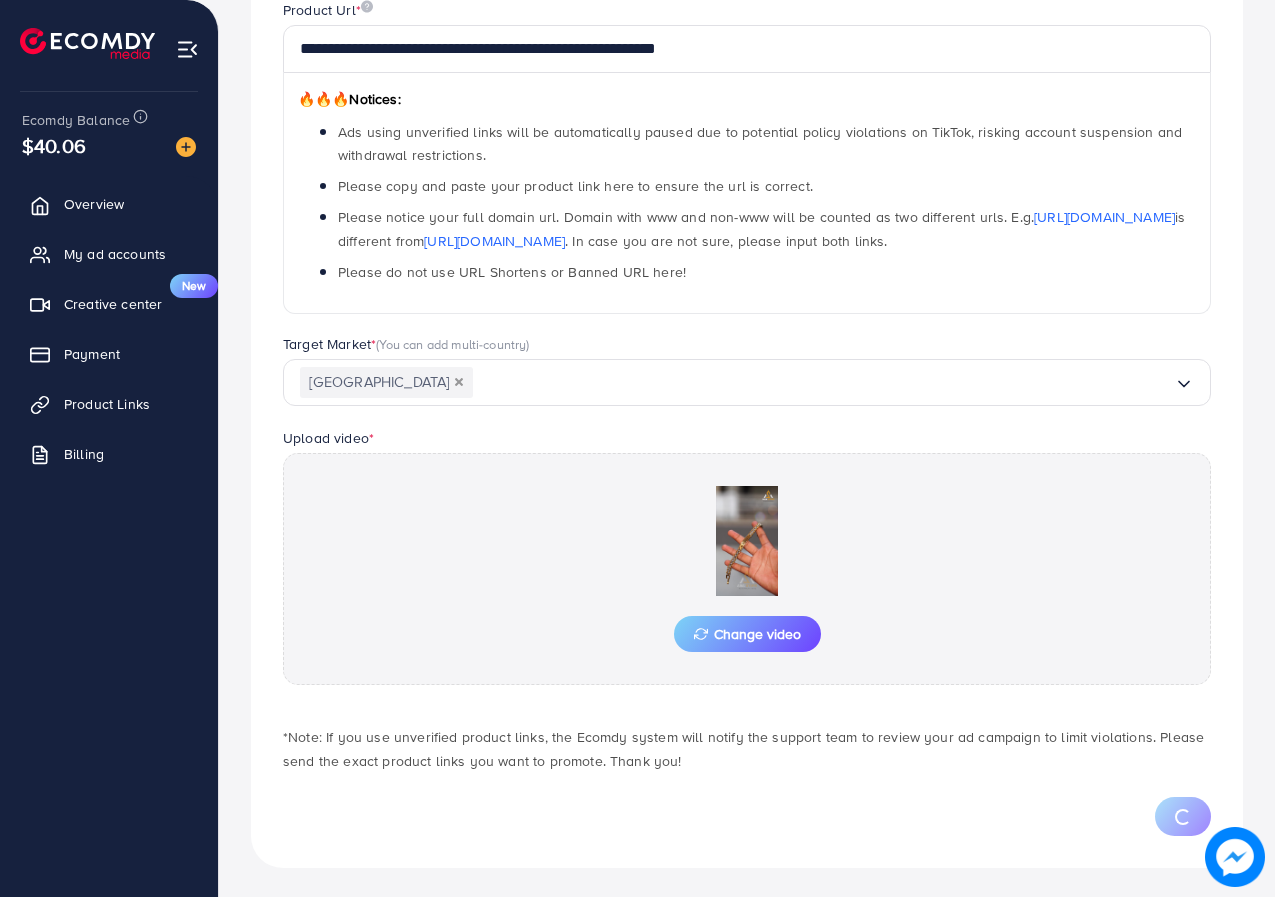 scroll, scrollTop: 164, scrollLeft: 0, axis: vertical 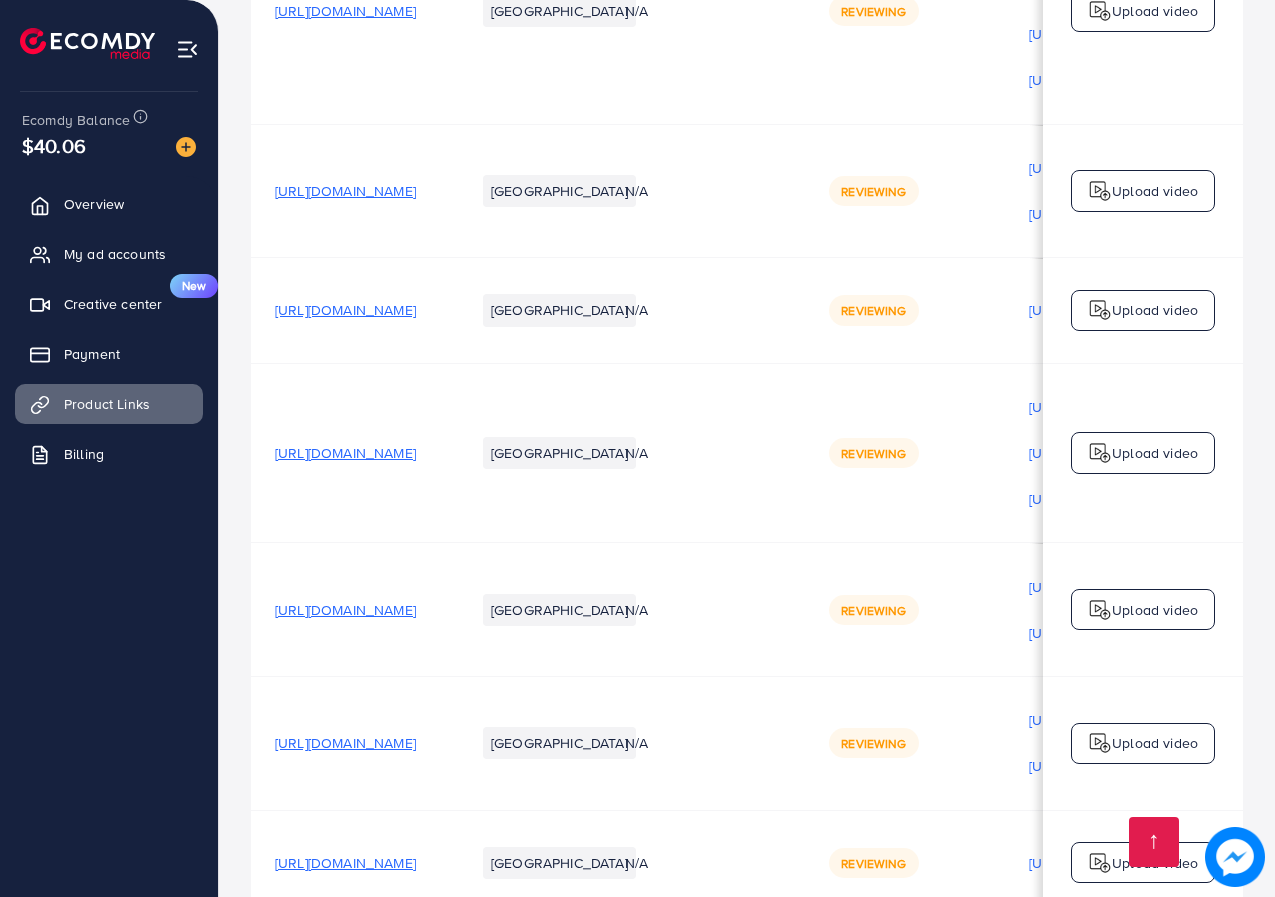 click on "Overview My ad accounts Creative center  New  Payment Product Links Billing" at bounding box center [109, 485] 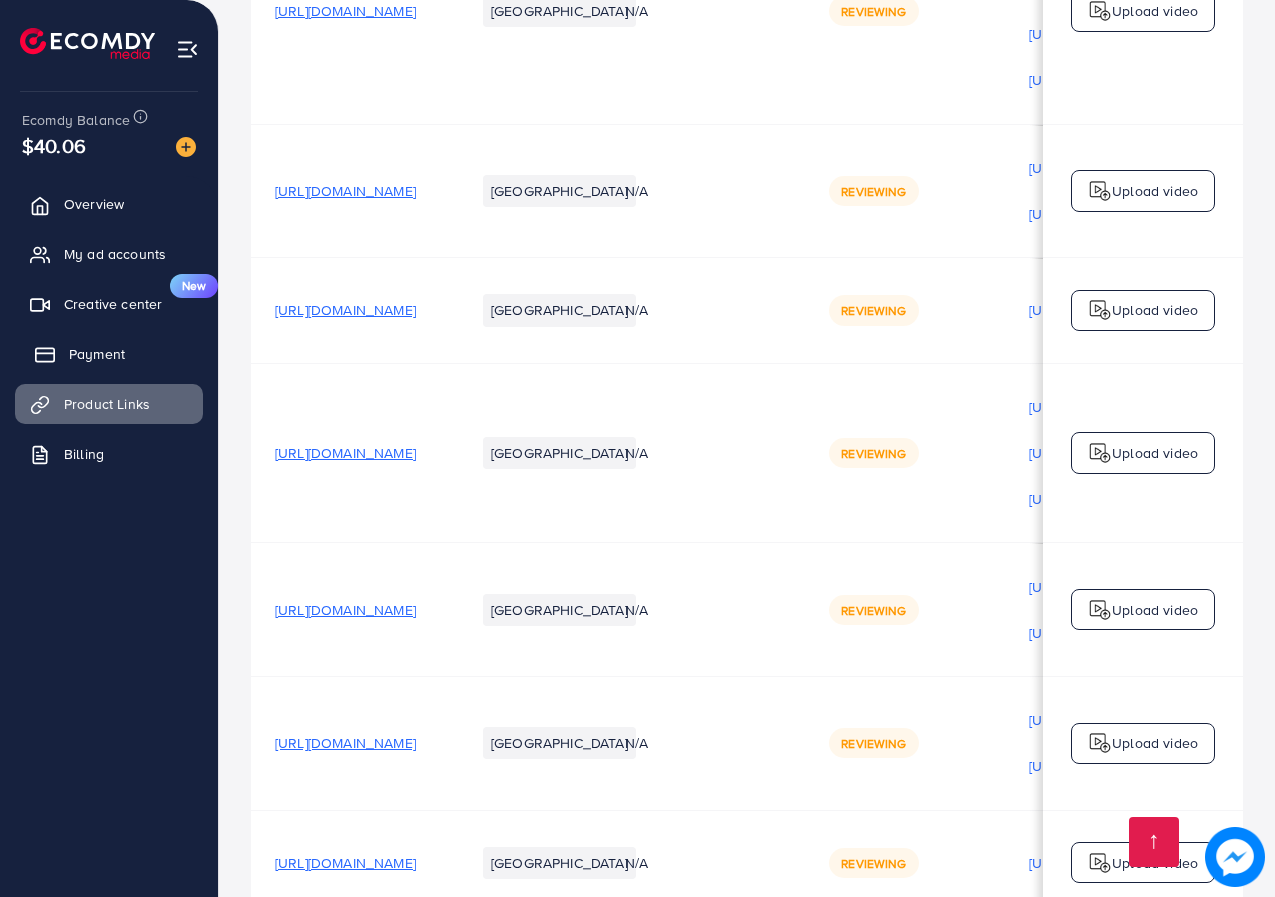 click on "Payment" at bounding box center (97, 354) 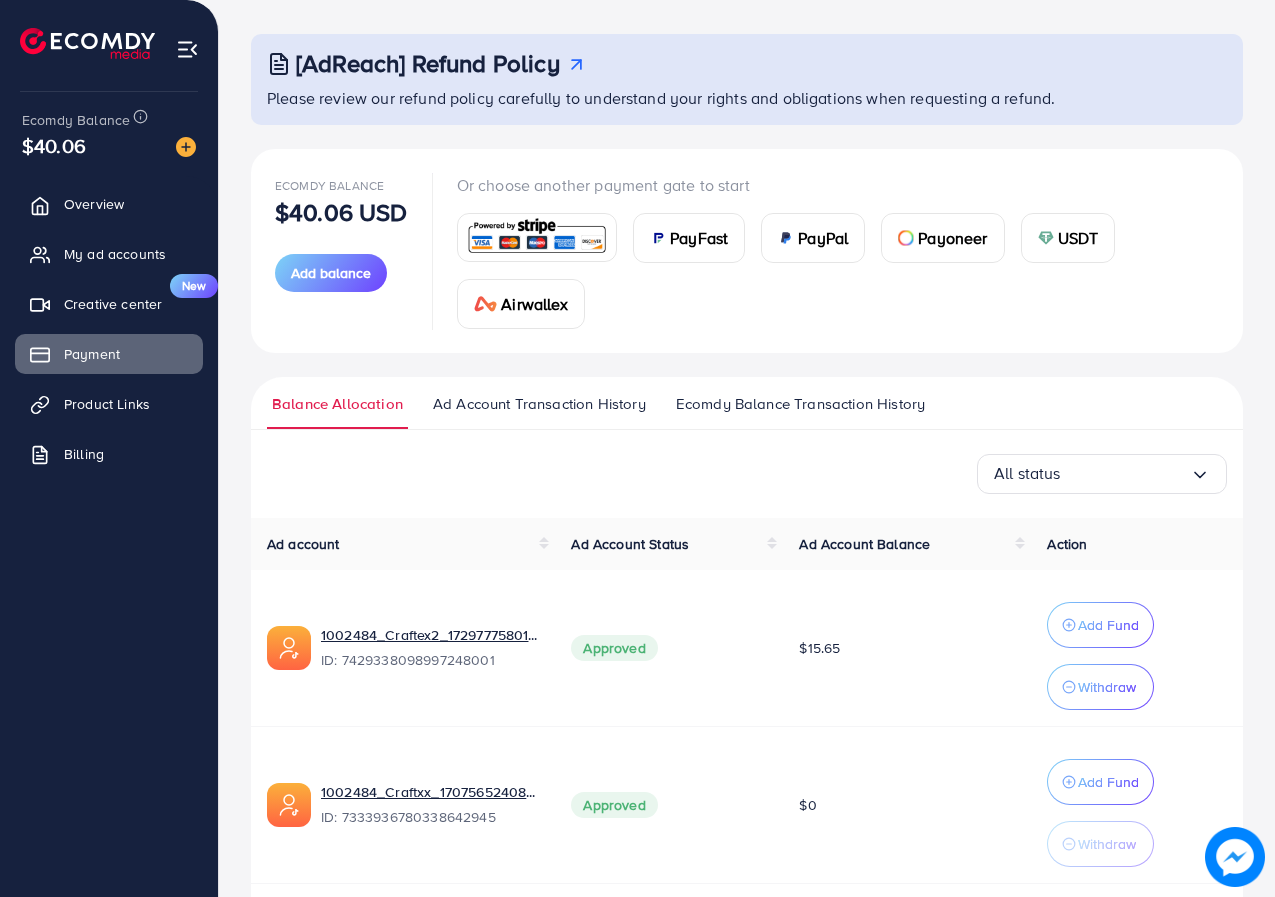 scroll, scrollTop: 161, scrollLeft: 0, axis: vertical 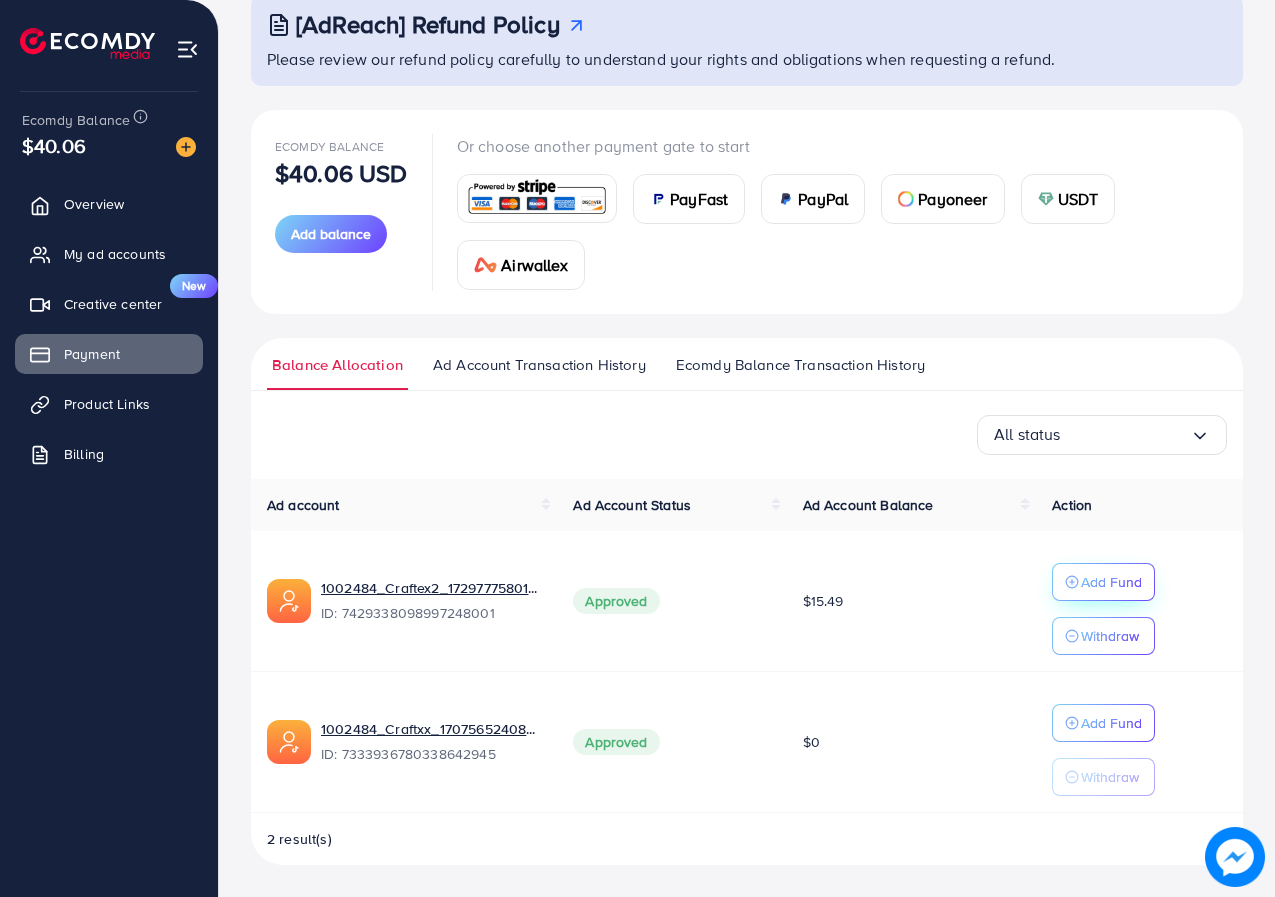click on "Add Fund" at bounding box center (1111, 582) 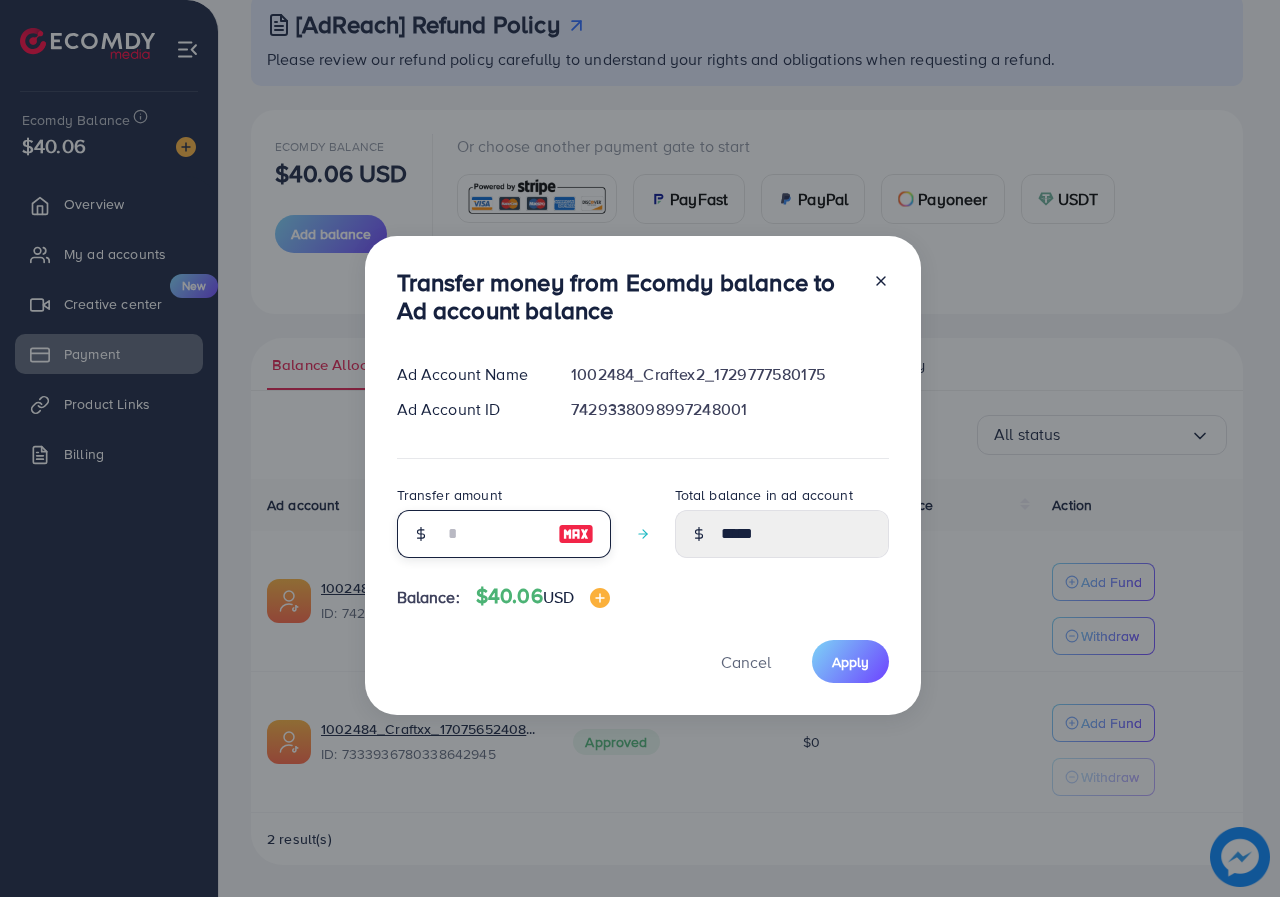 click at bounding box center [493, 534] 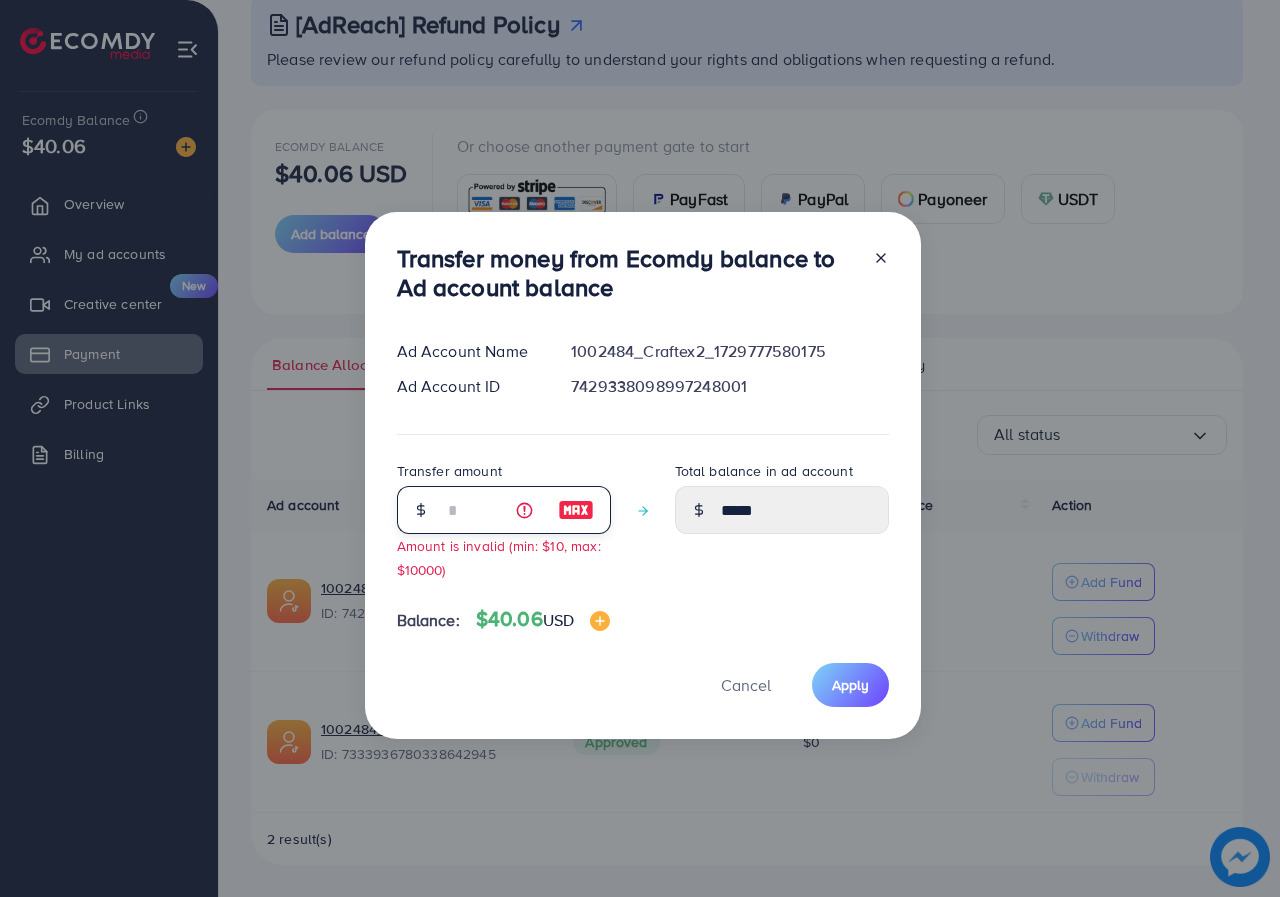 type on "*****" 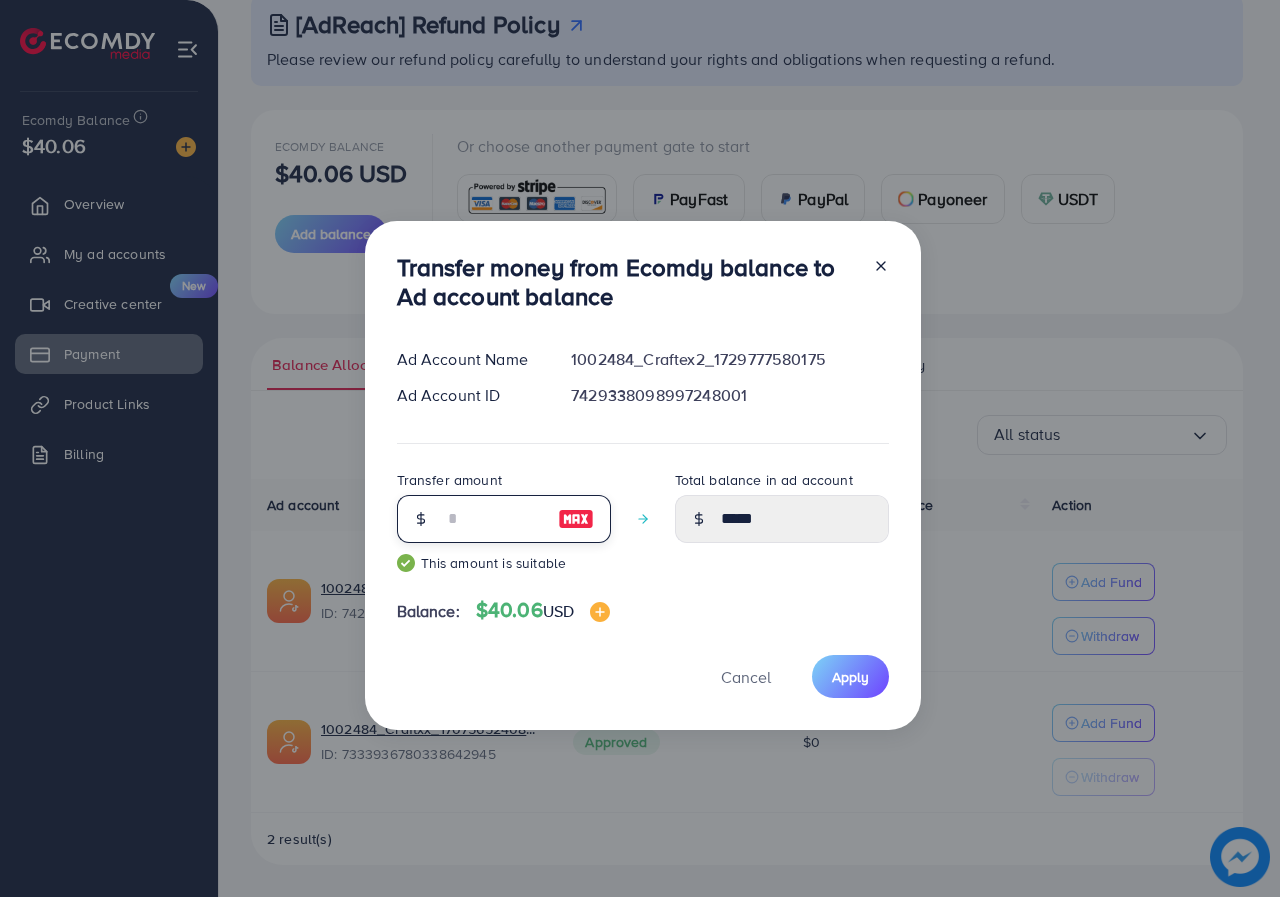 type on "*****" 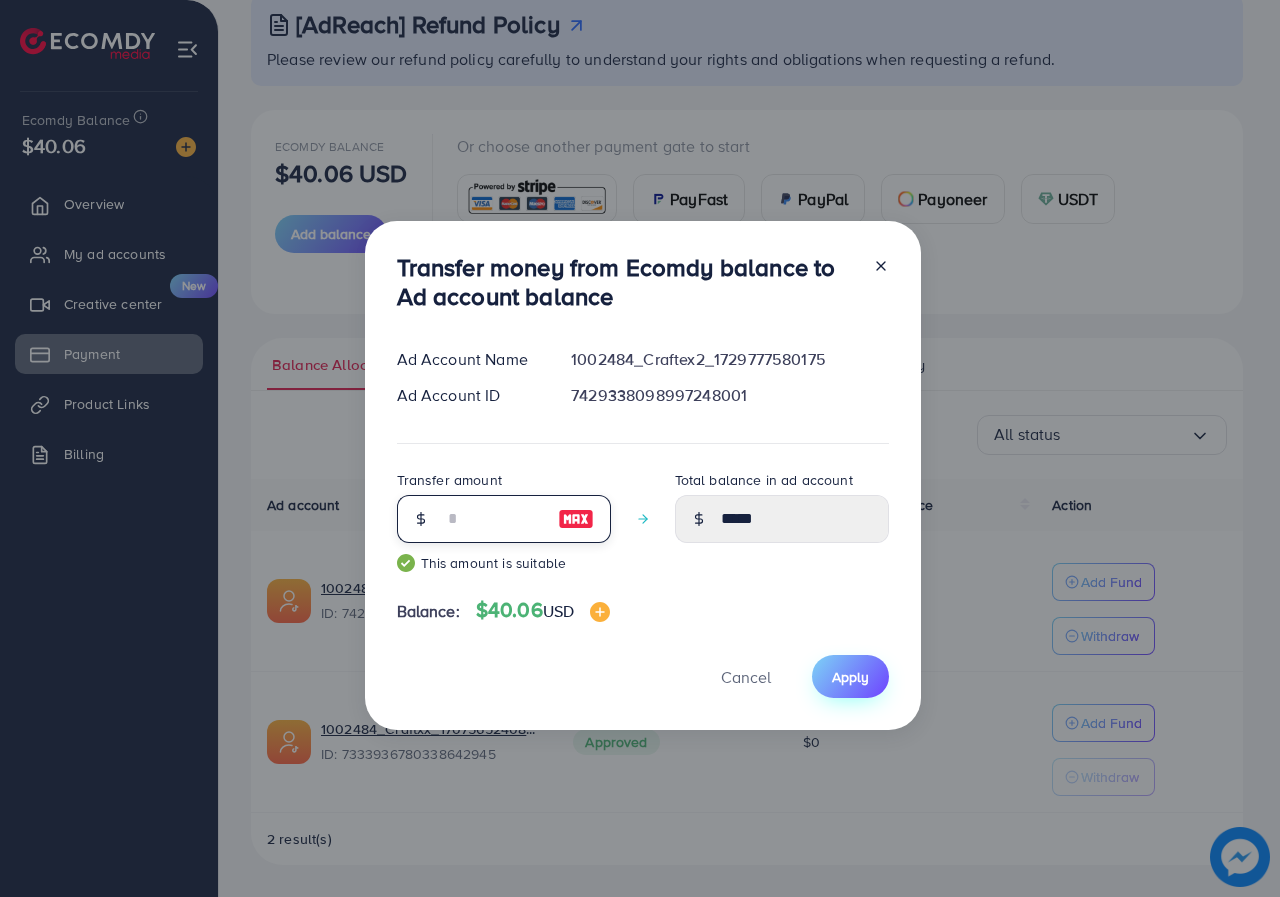 type on "**" 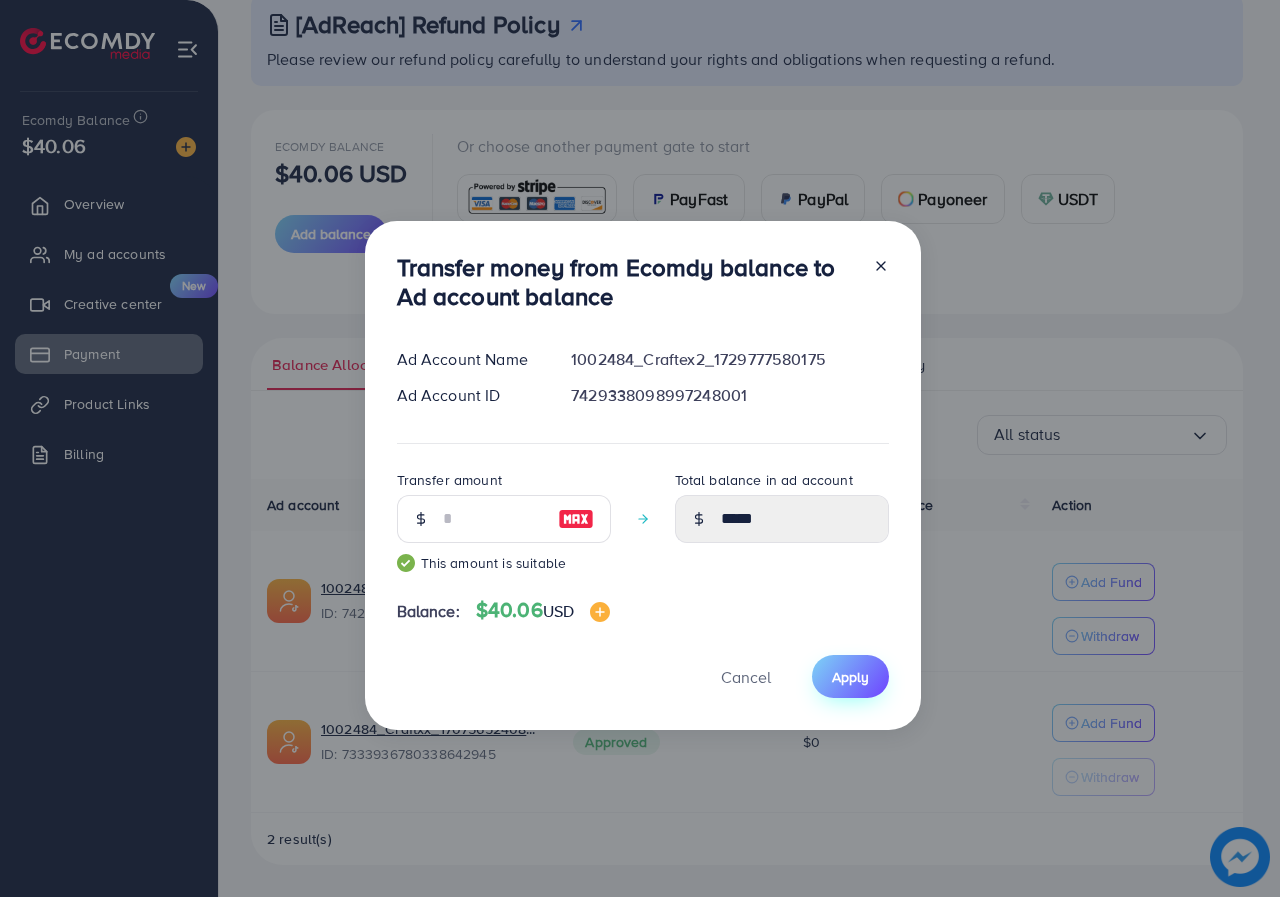 click on "Apply" at bounding box center (850, 676) 